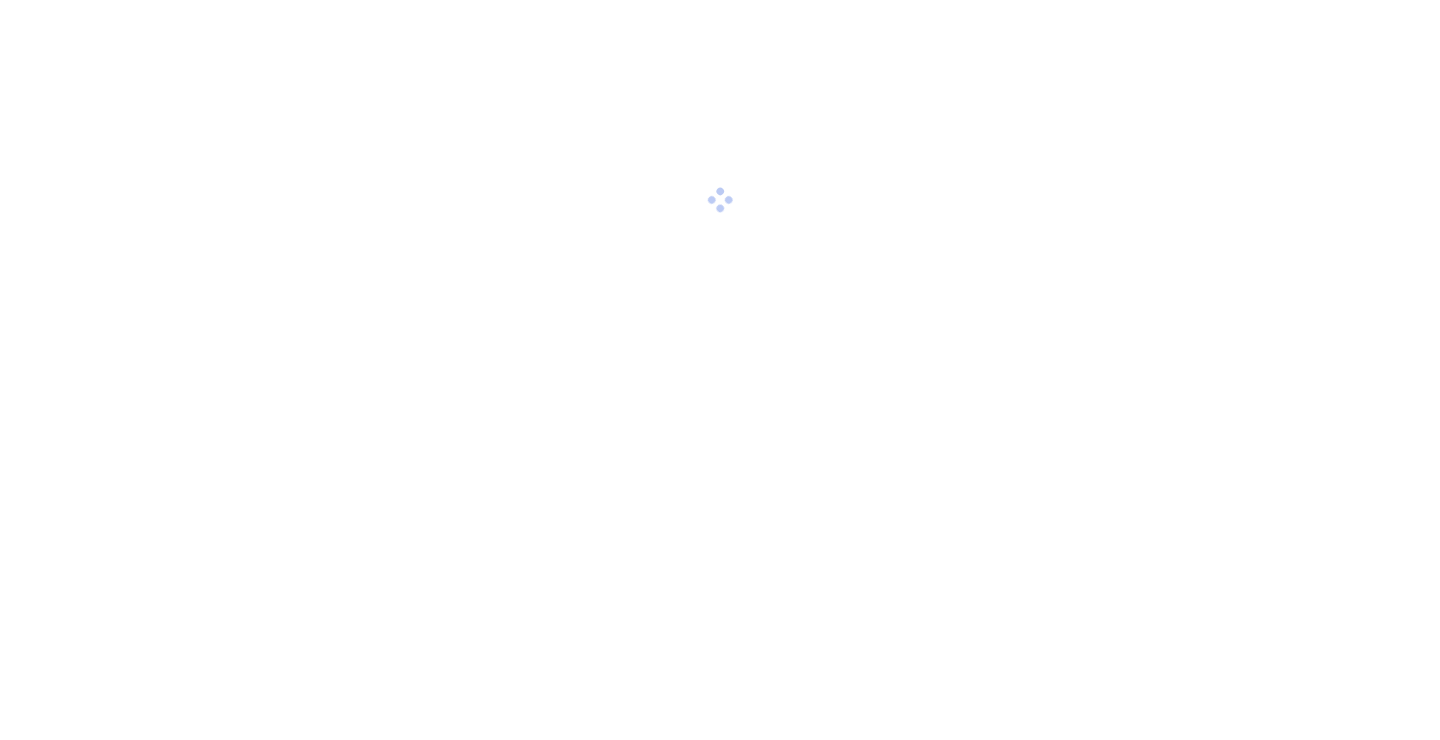 scroll, scrollTop: 0, scrollLeft: 0, axis: both 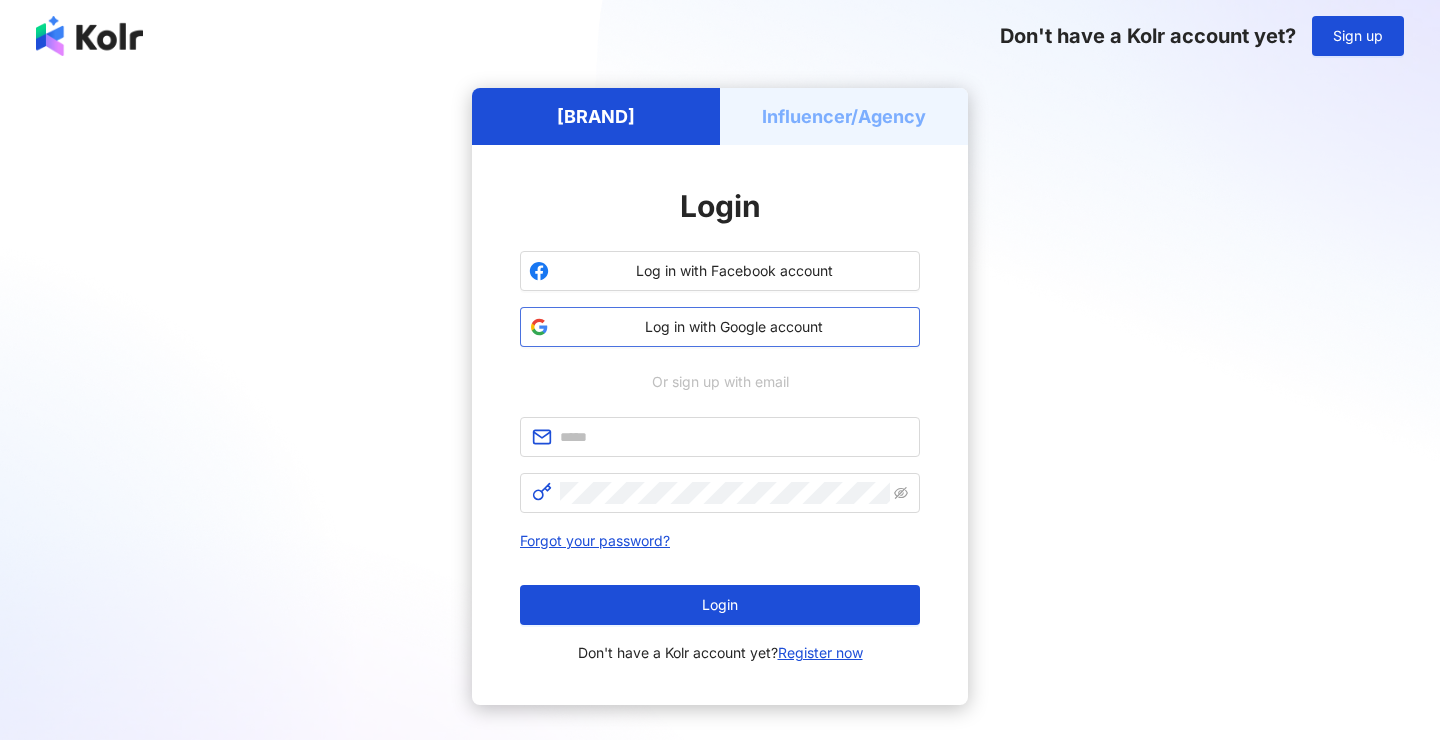 click on "Log in with Google account" at bounding box center [734, 327] 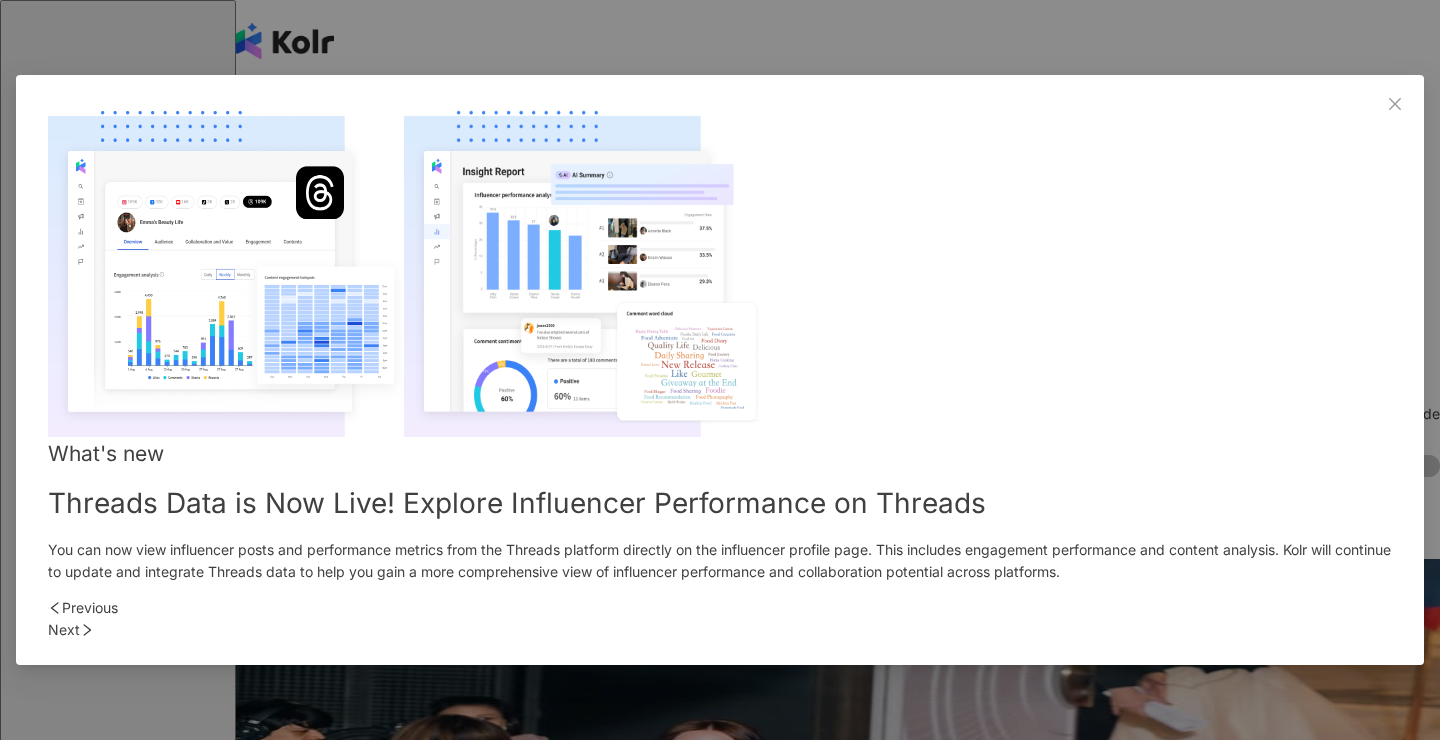 click on "Next" at bounding box center (720, 630) 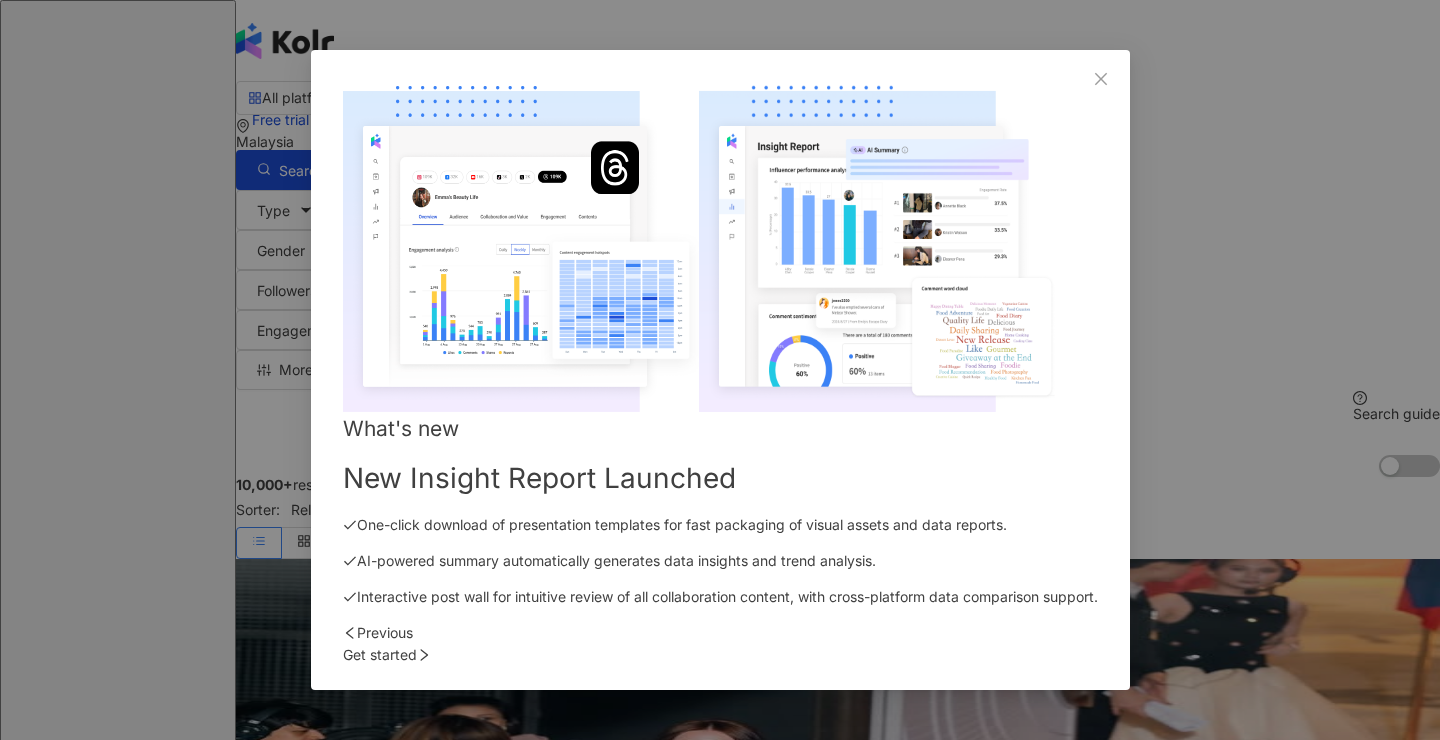 click on "Get started" at bounding box center [720, 655] 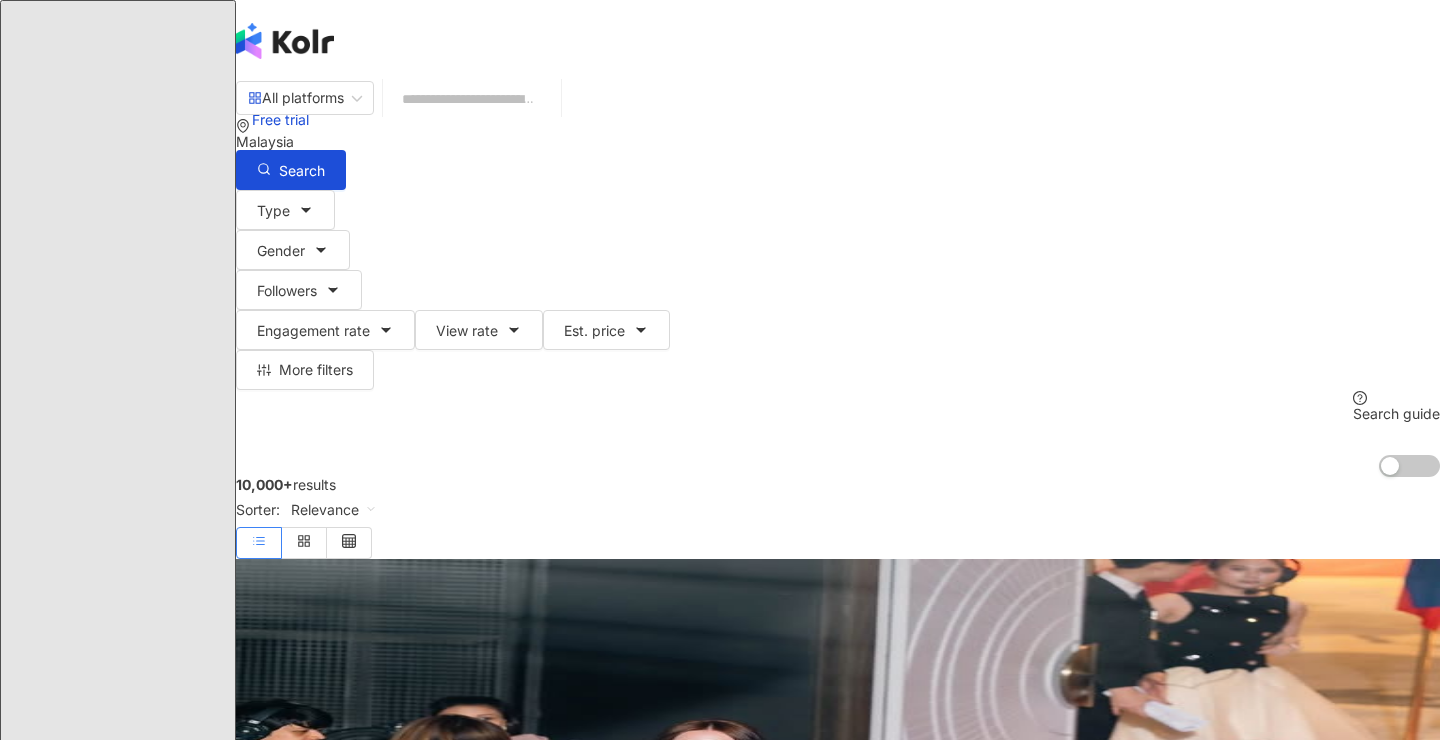 scroll, scrollTop: 0, scrollLeft: 0, axis: both 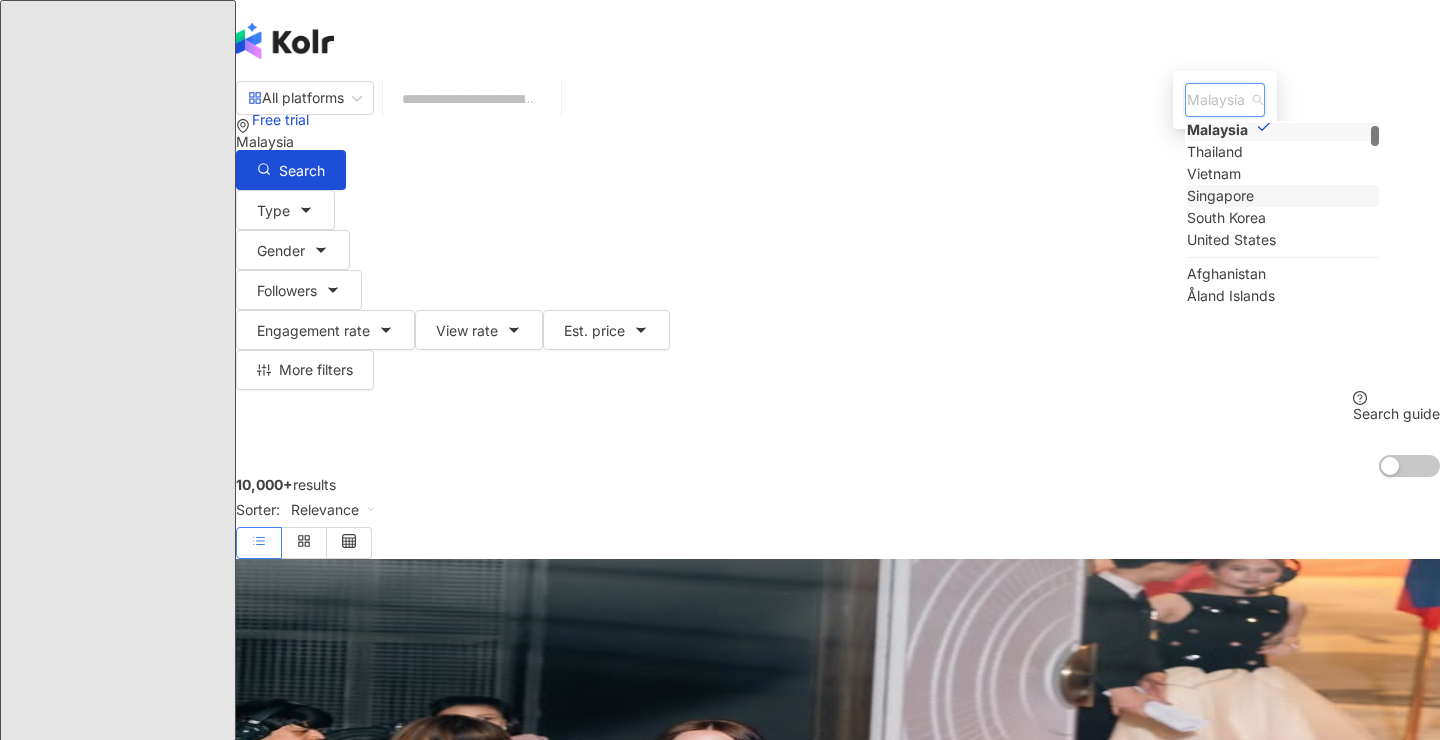click on "Singapore" at bounding box center (1220, 196) 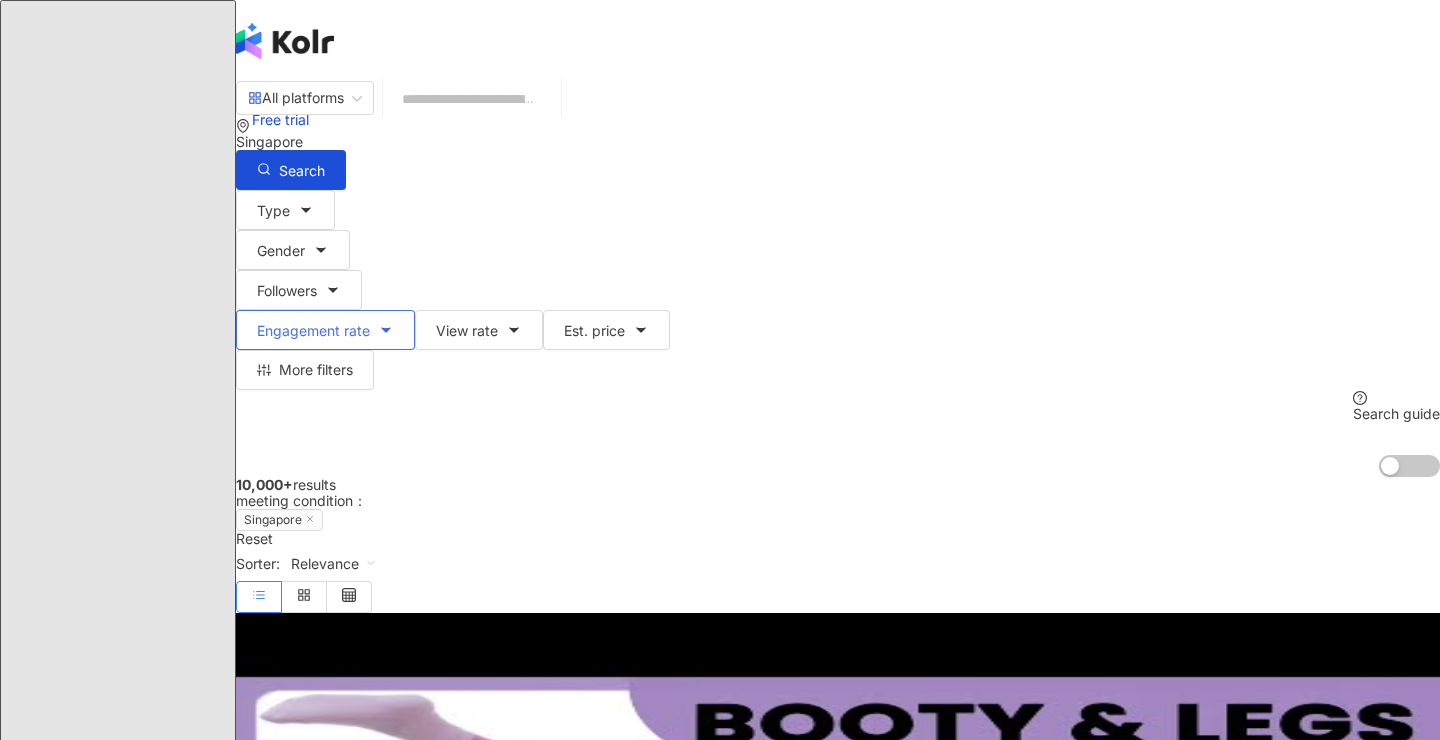scroll, scrollTop: 0, scrollLeft: 0, axis: both 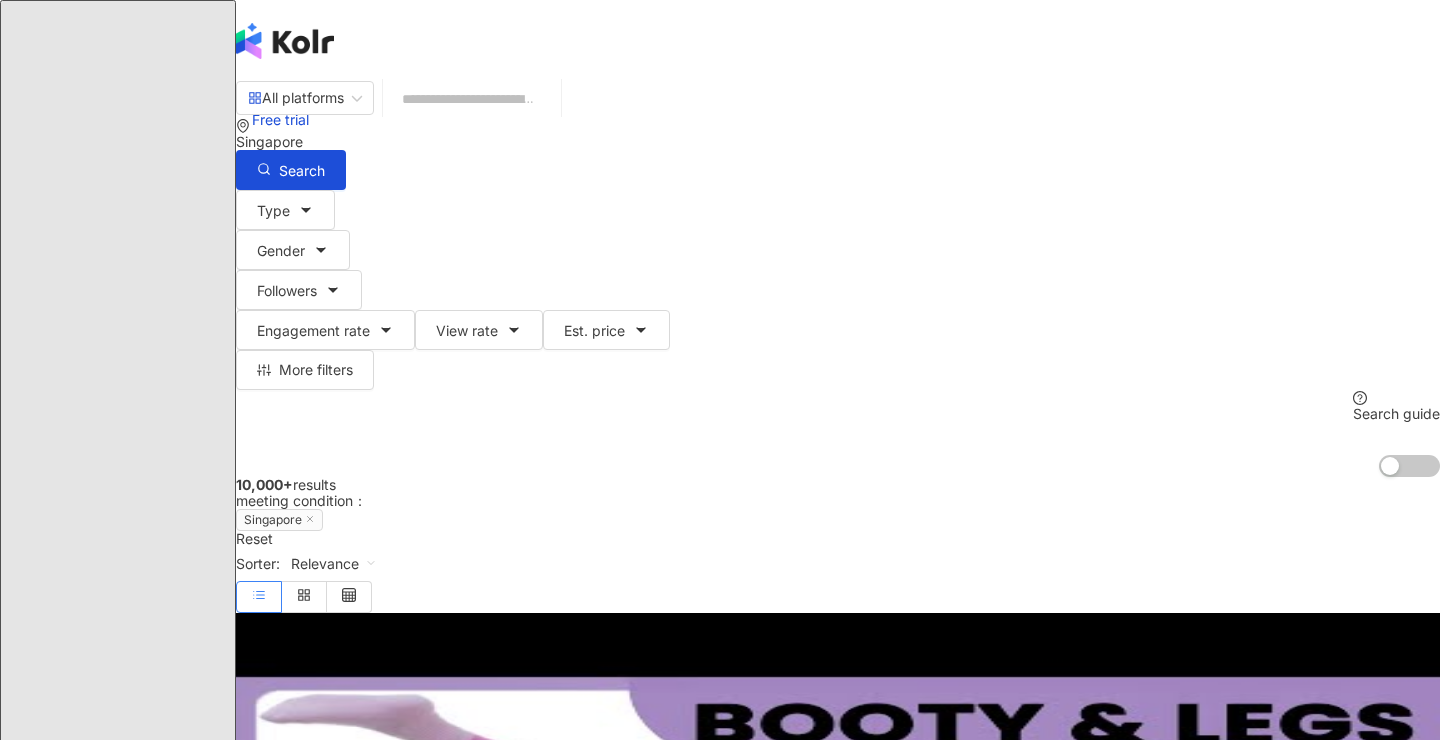 click at bounding box center [472, 99] 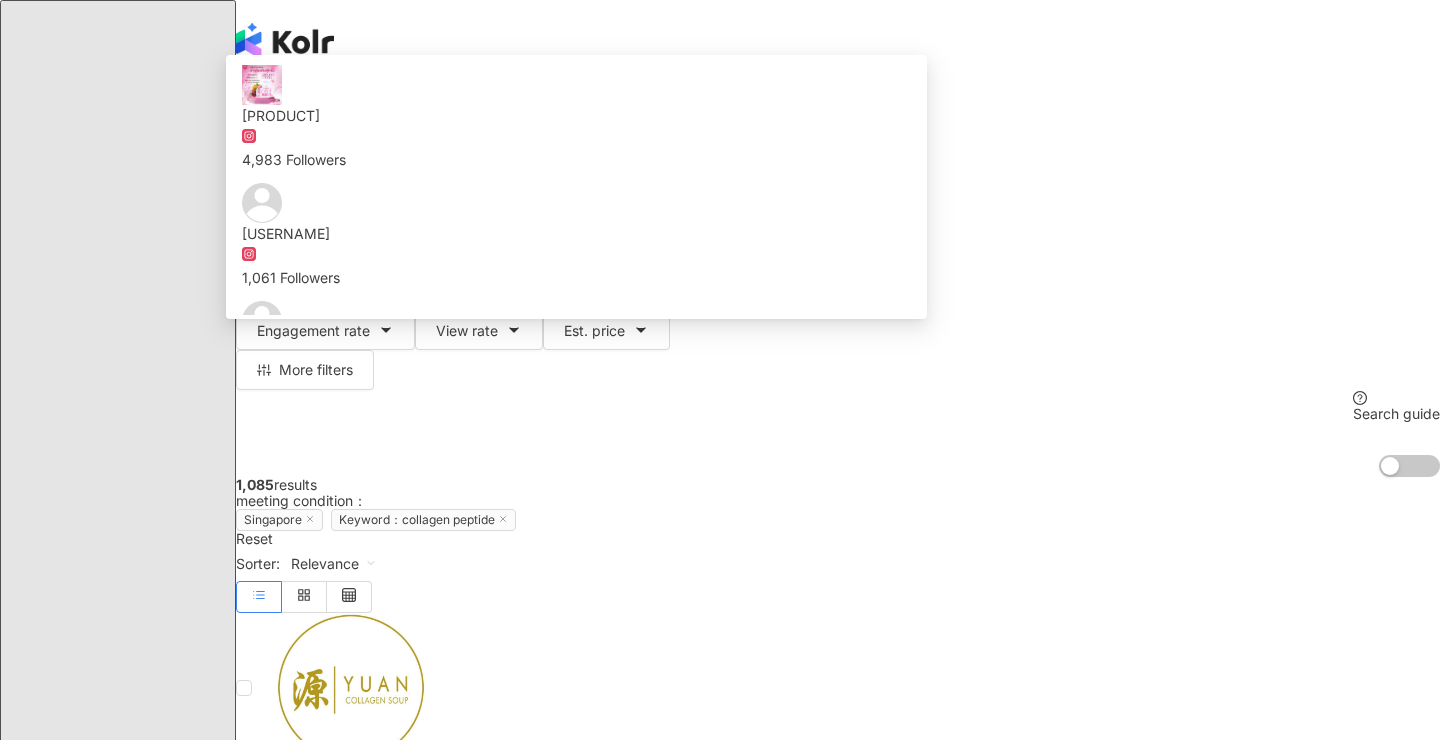 type on "**********" 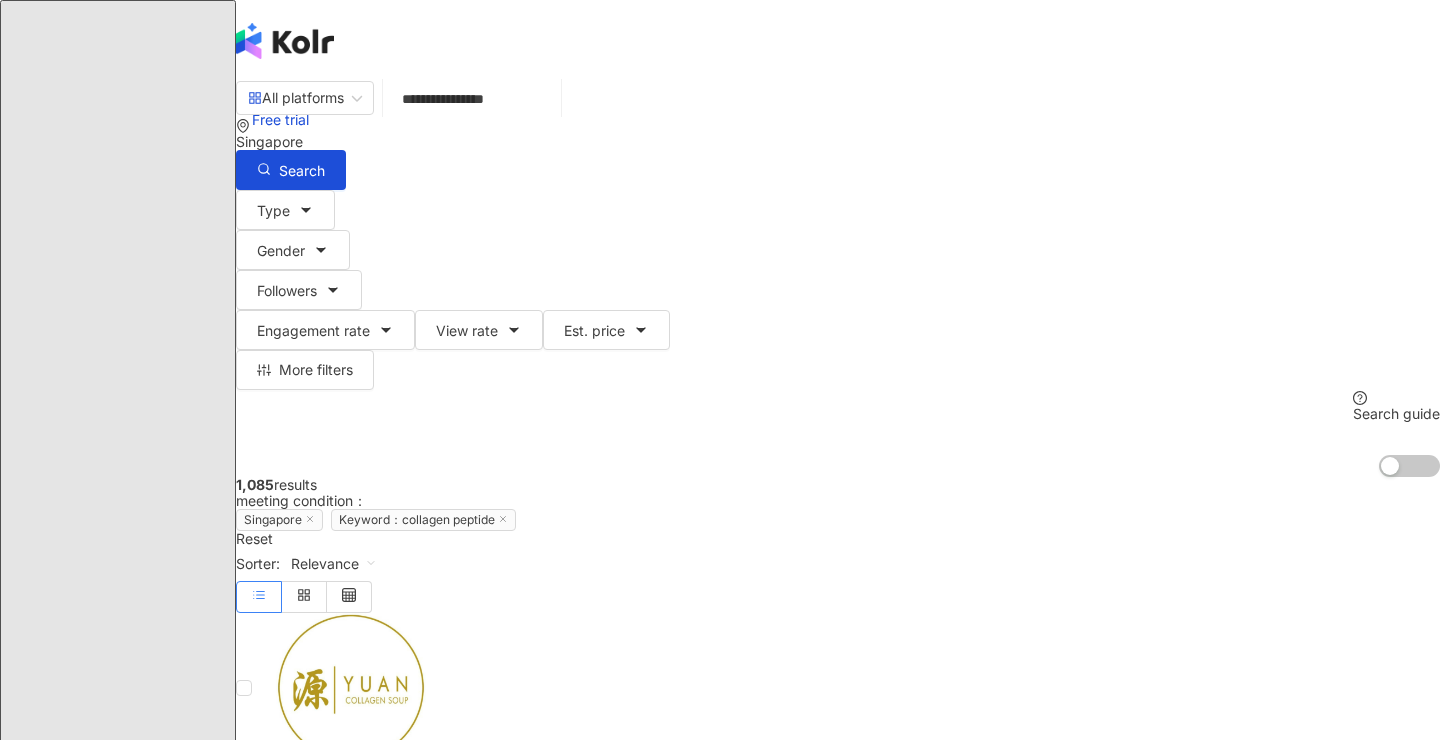 click on "**********" at bounding box center [838, 278] 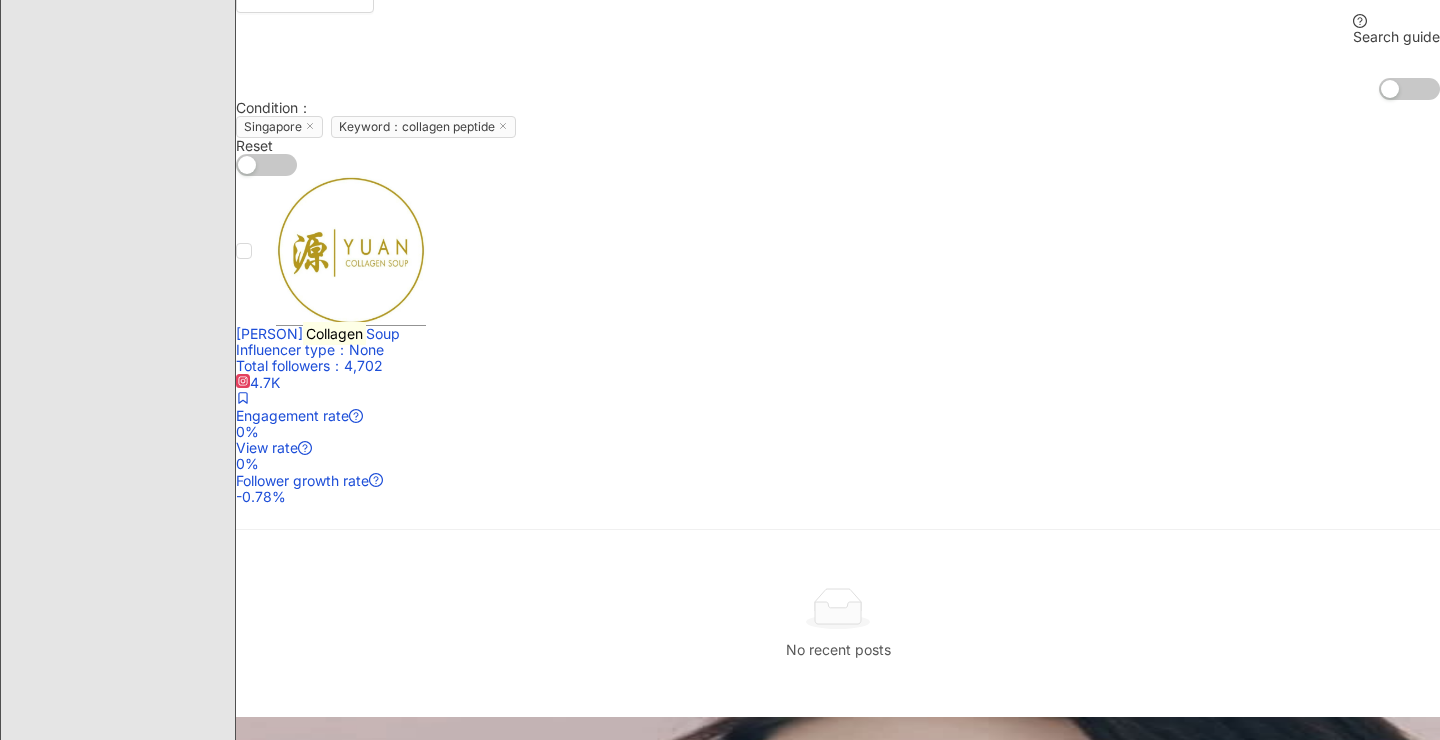 scroll, scrollTop: 379, scrollLeft: 0, axis: vertical 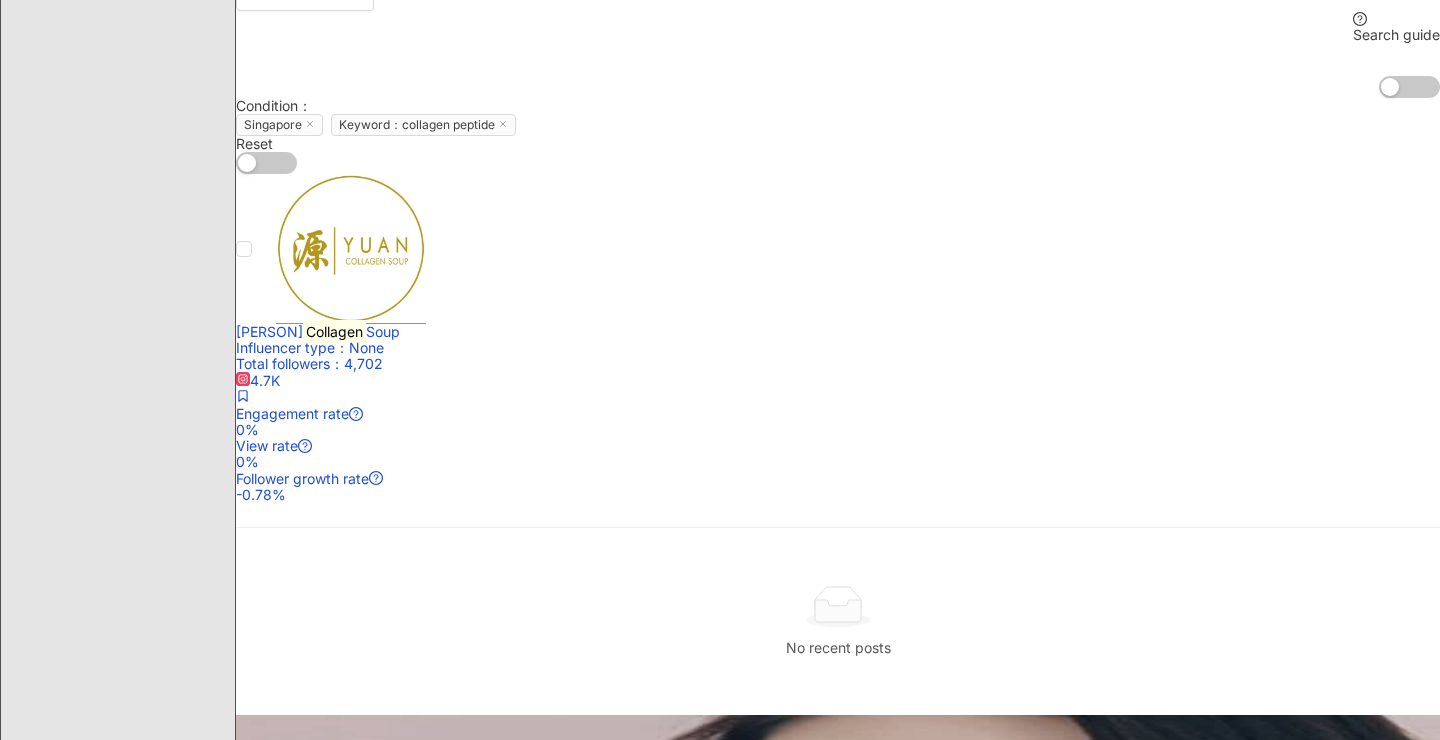 click on "View 1 keyword post" at bounding box center (320, 970) 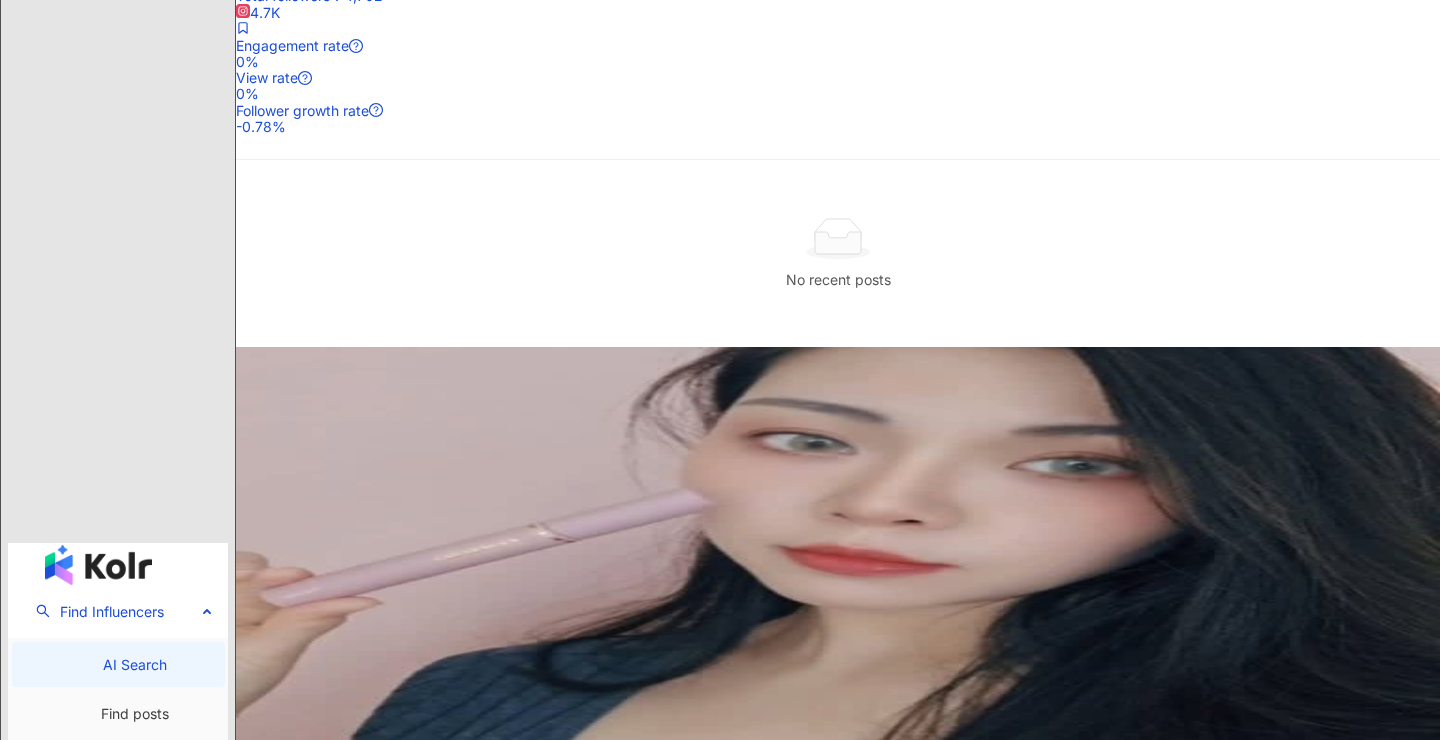 scroll, scrollTop: 763, scrollLeft: 0, axis: vertical 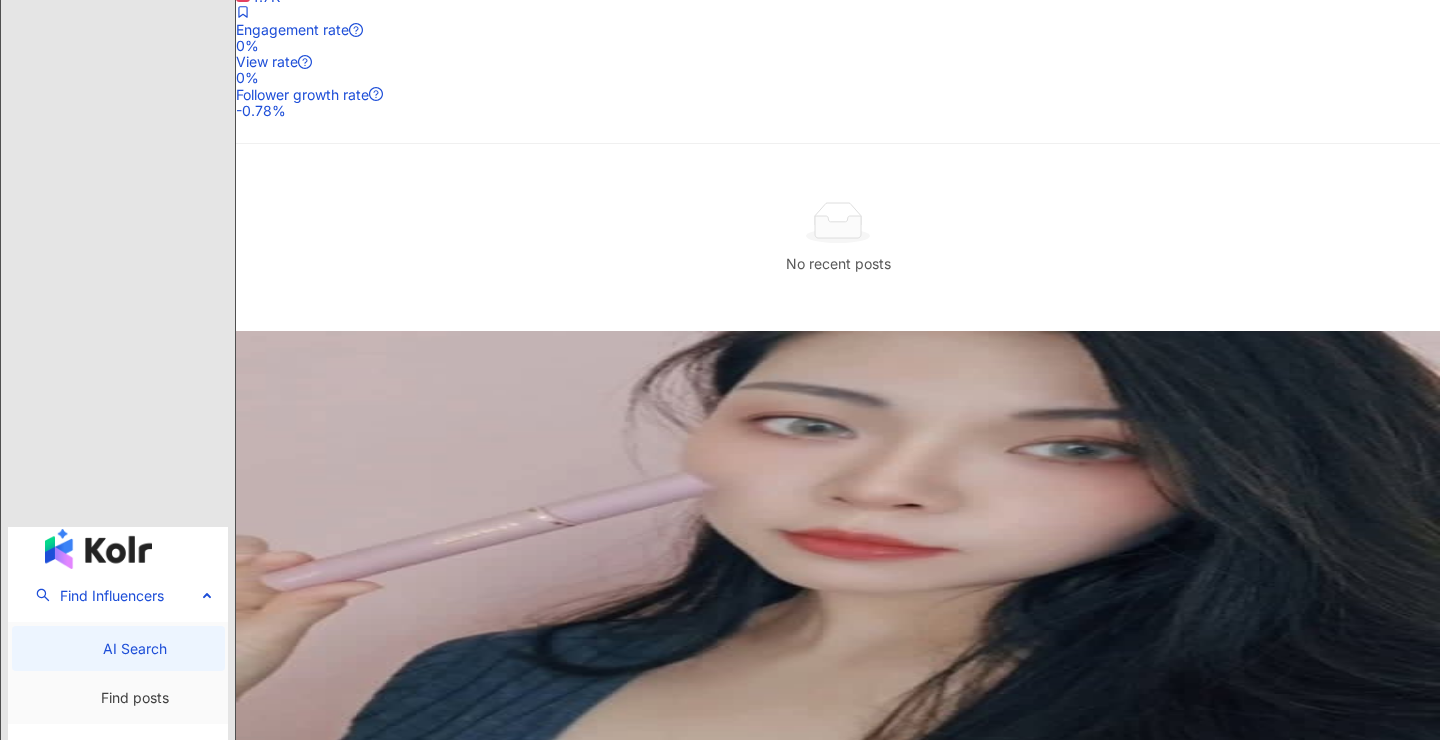 click on "View 1 keyword post" at bounding box center [320, 1020] 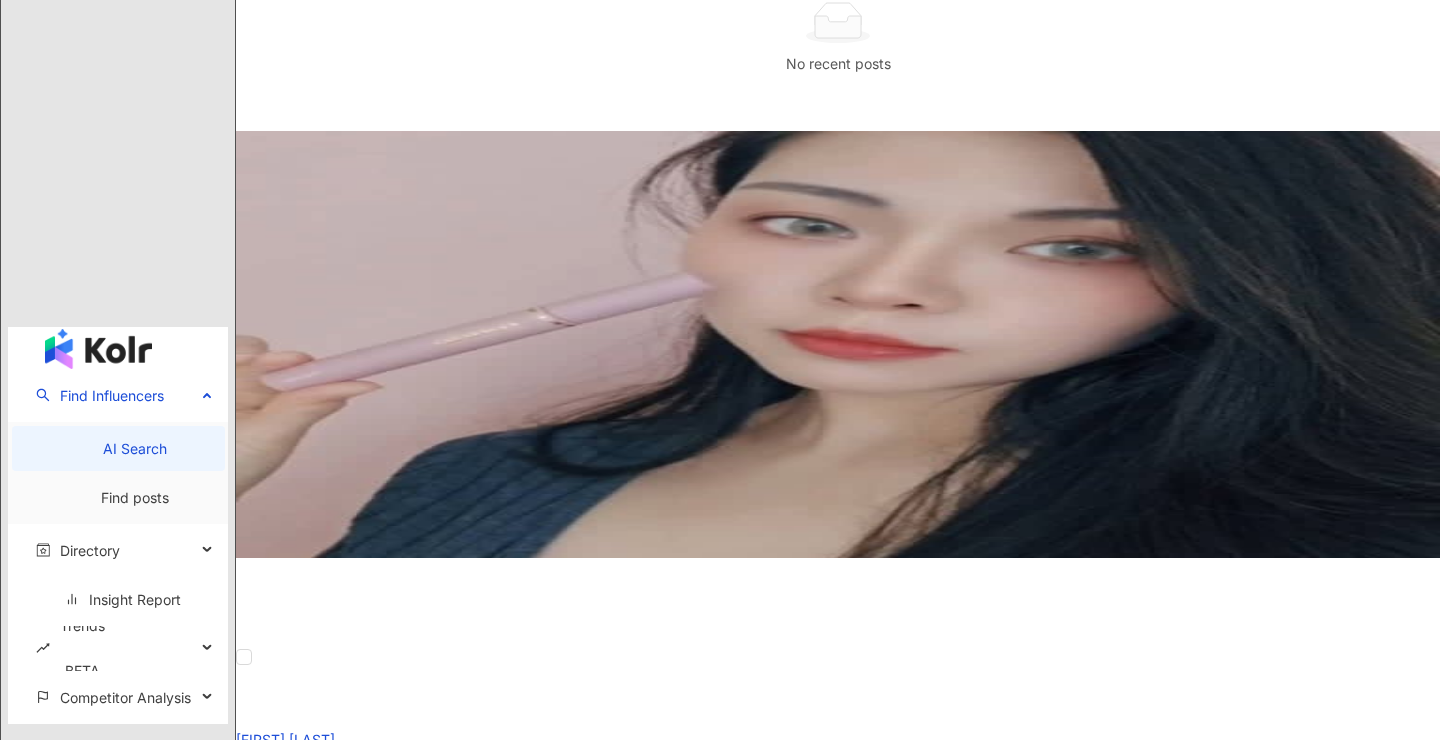 scroll, scrollTop: 966, scrollLeft: 0, axis: vertical 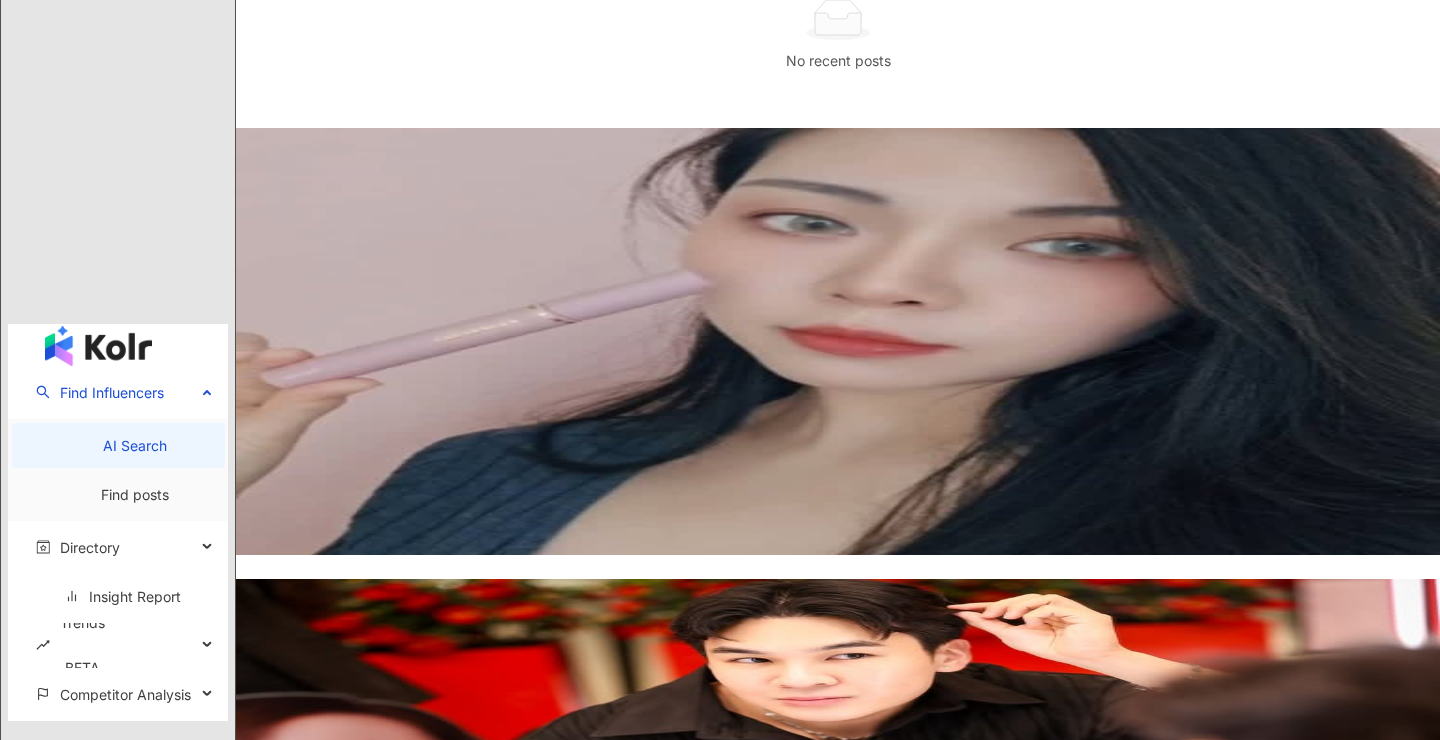 click on "View 1 keyword post" at bounding box center [320, 1269] 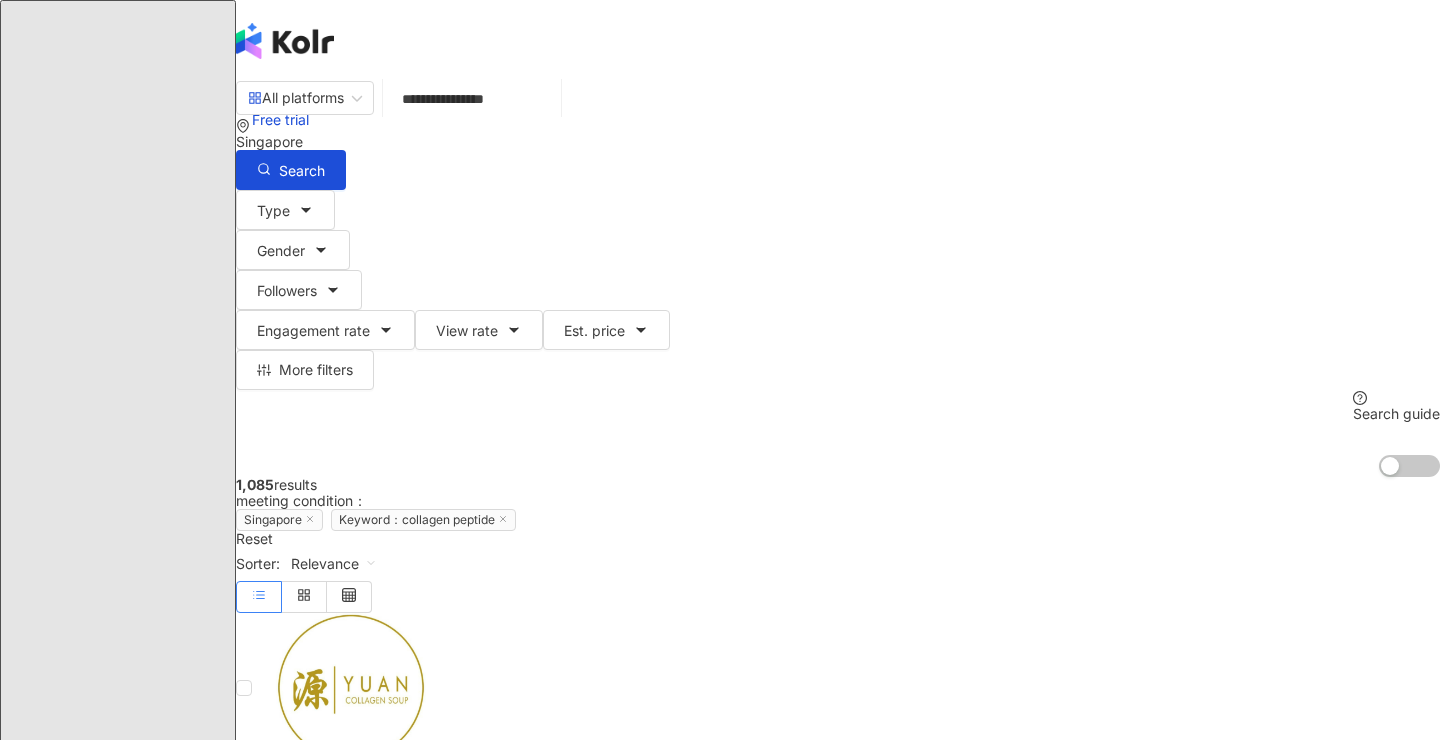 scroll, scrollTop: 0, scrollLeft: 0, axis: both 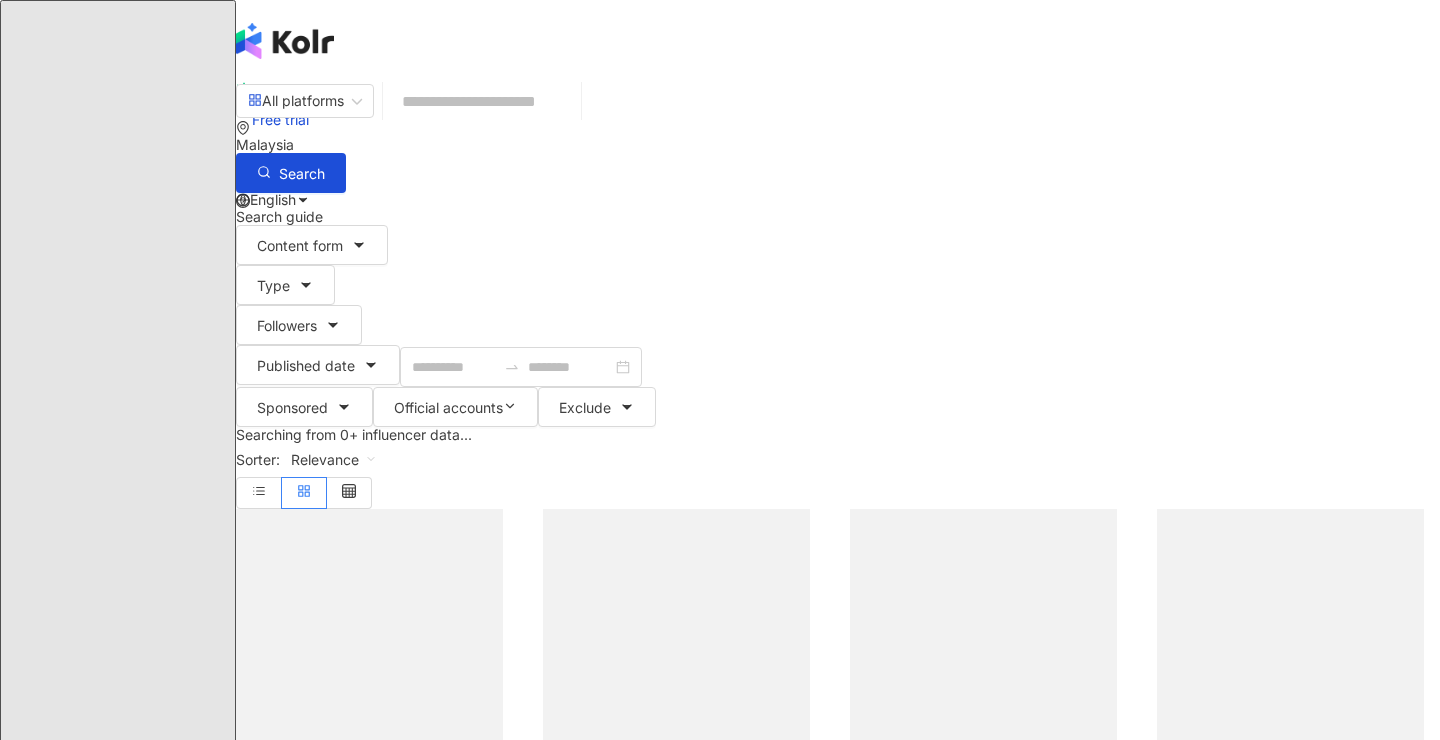 click at bounding box center (482, 101) 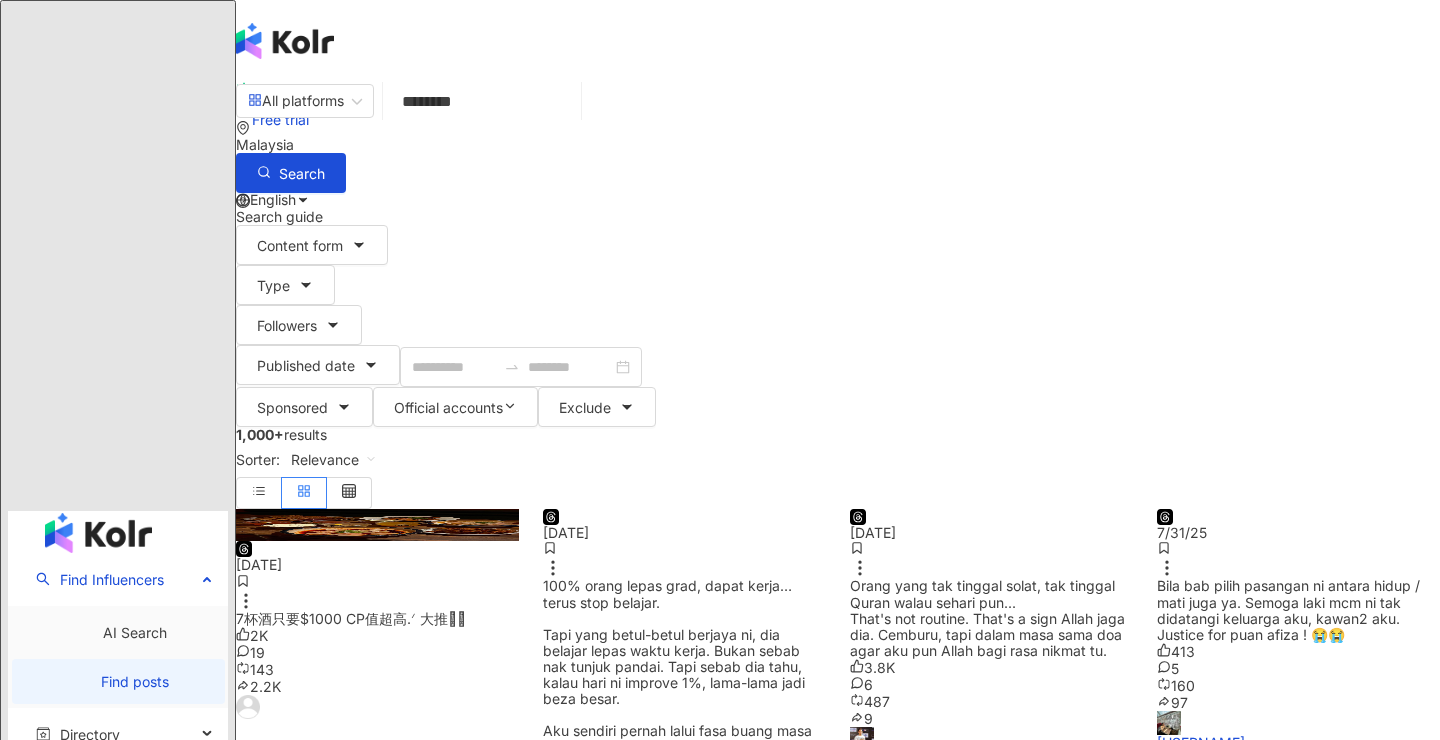 type on "********" 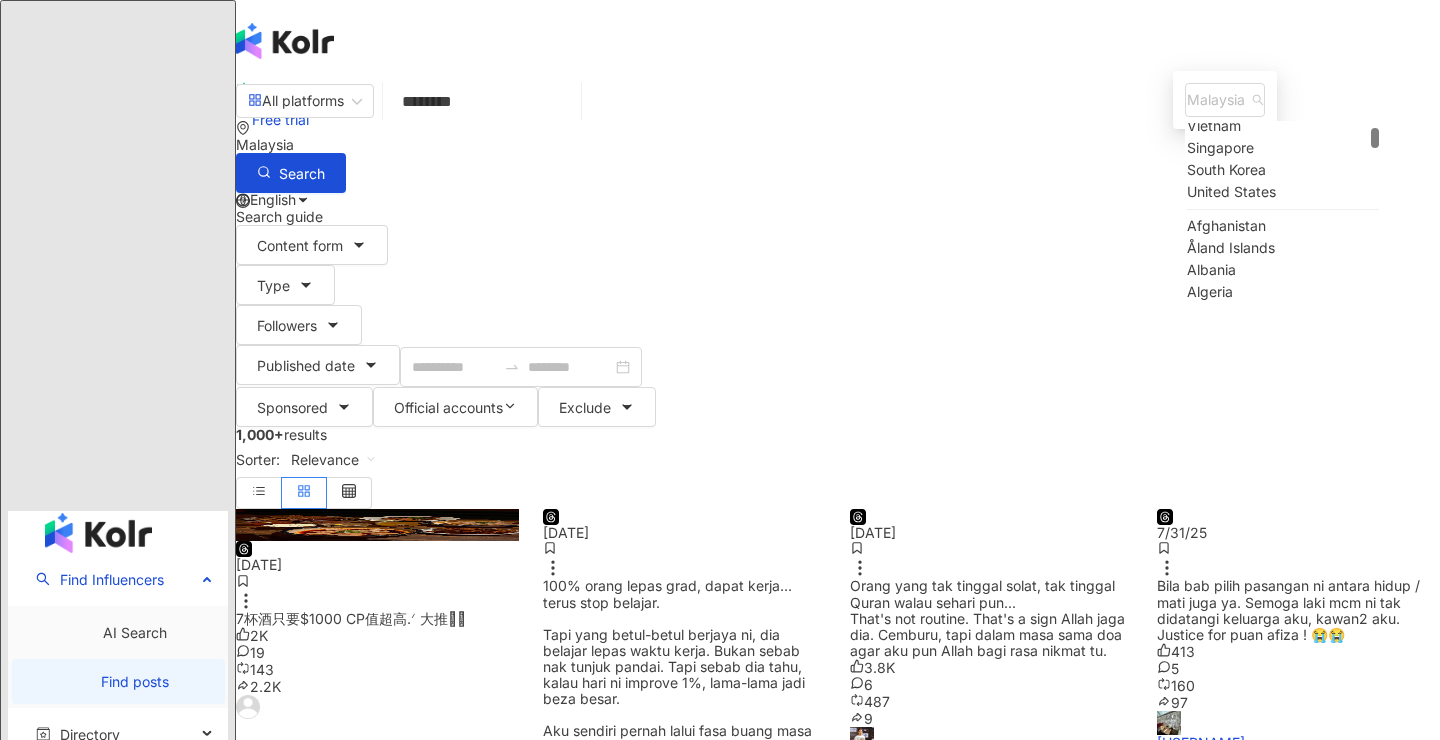 scroll, scrollTop: 222, scrollLeft: 0, axis: vertical 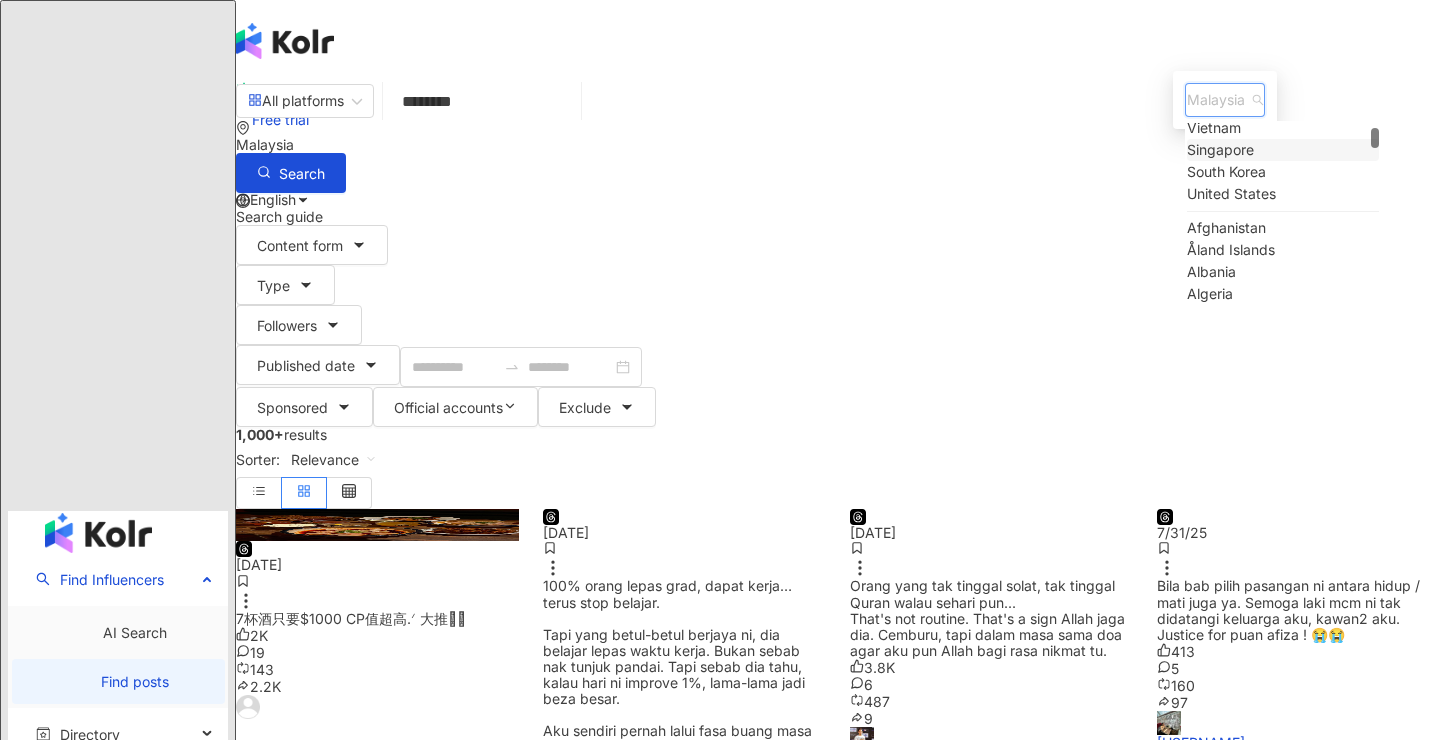 click on "Singapore" at bounding box center [1220, 150] 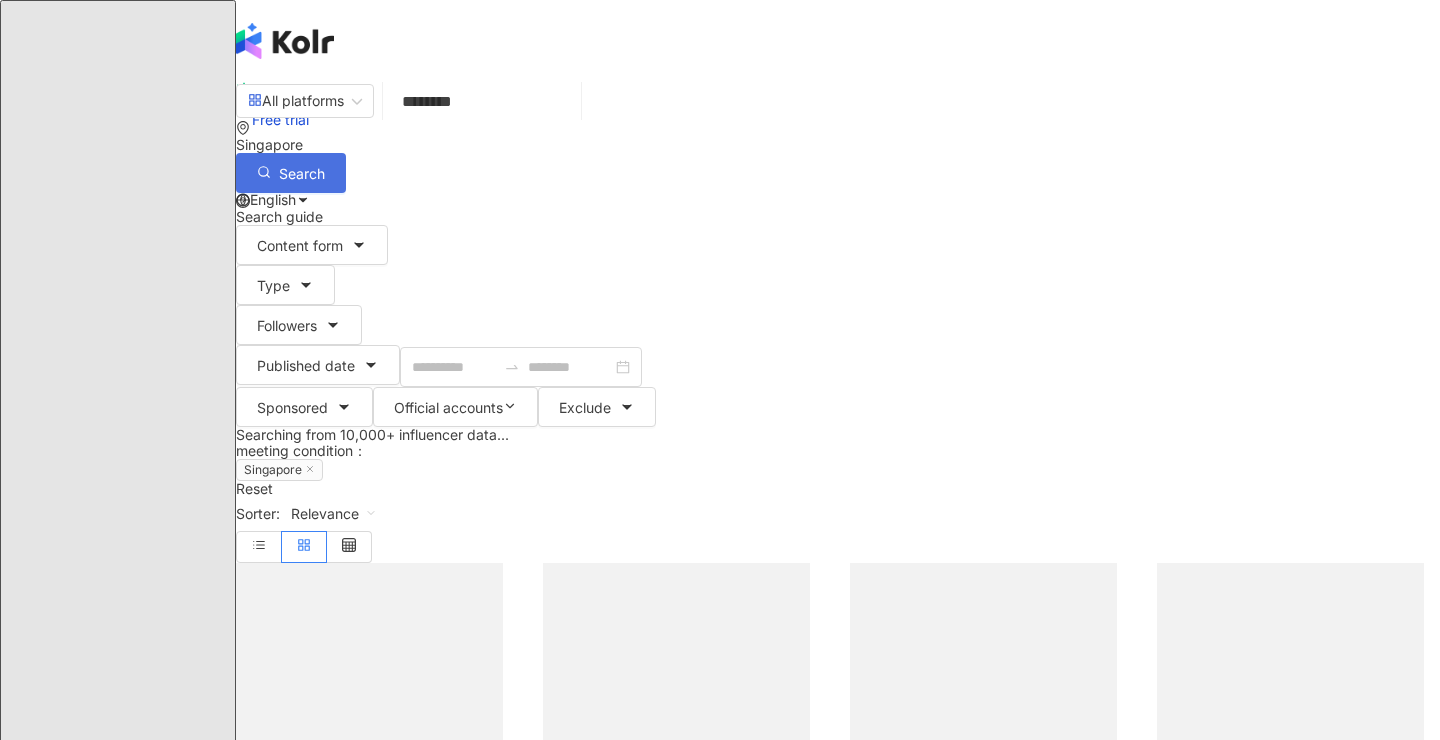 click on "Search" at bounding box center (291, 173) 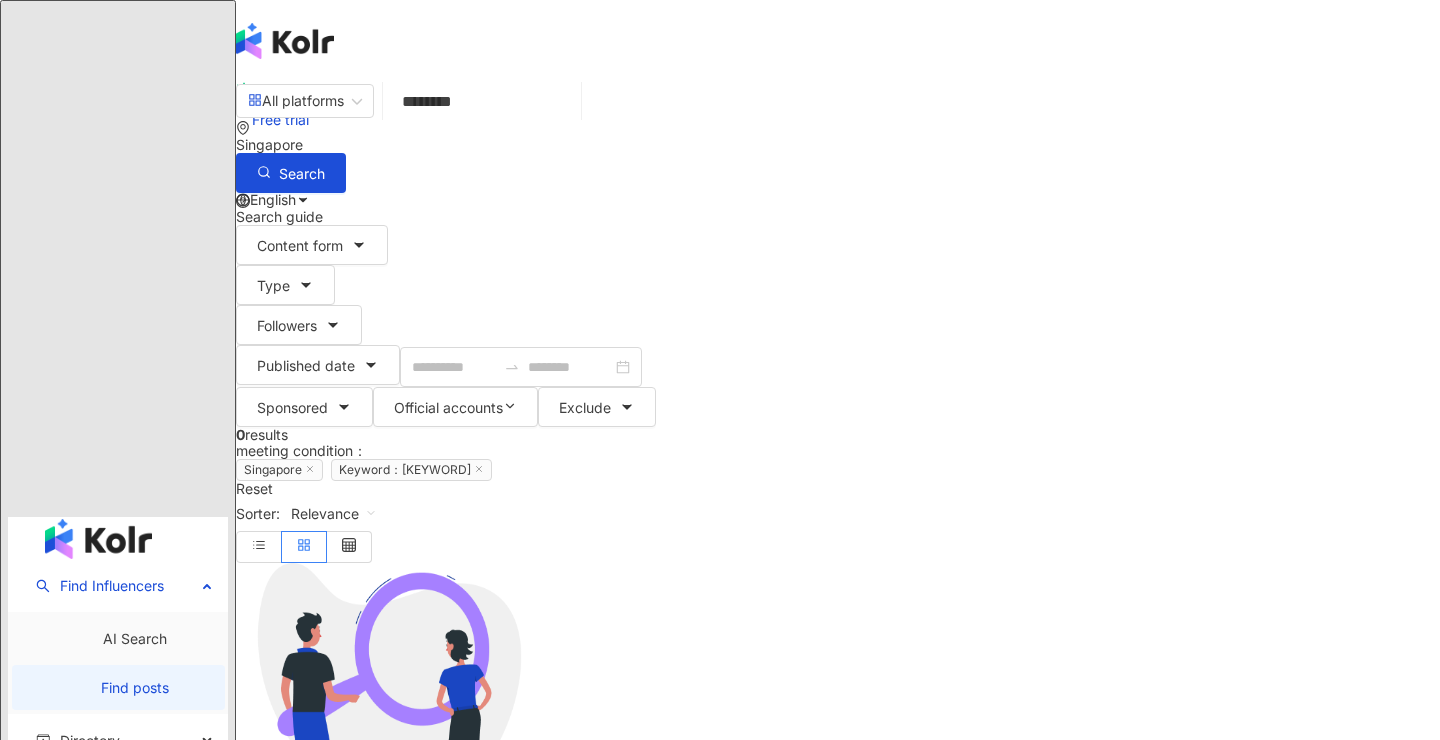 scroll, scrollTop: 0, scrollLeft: 0, axis: both 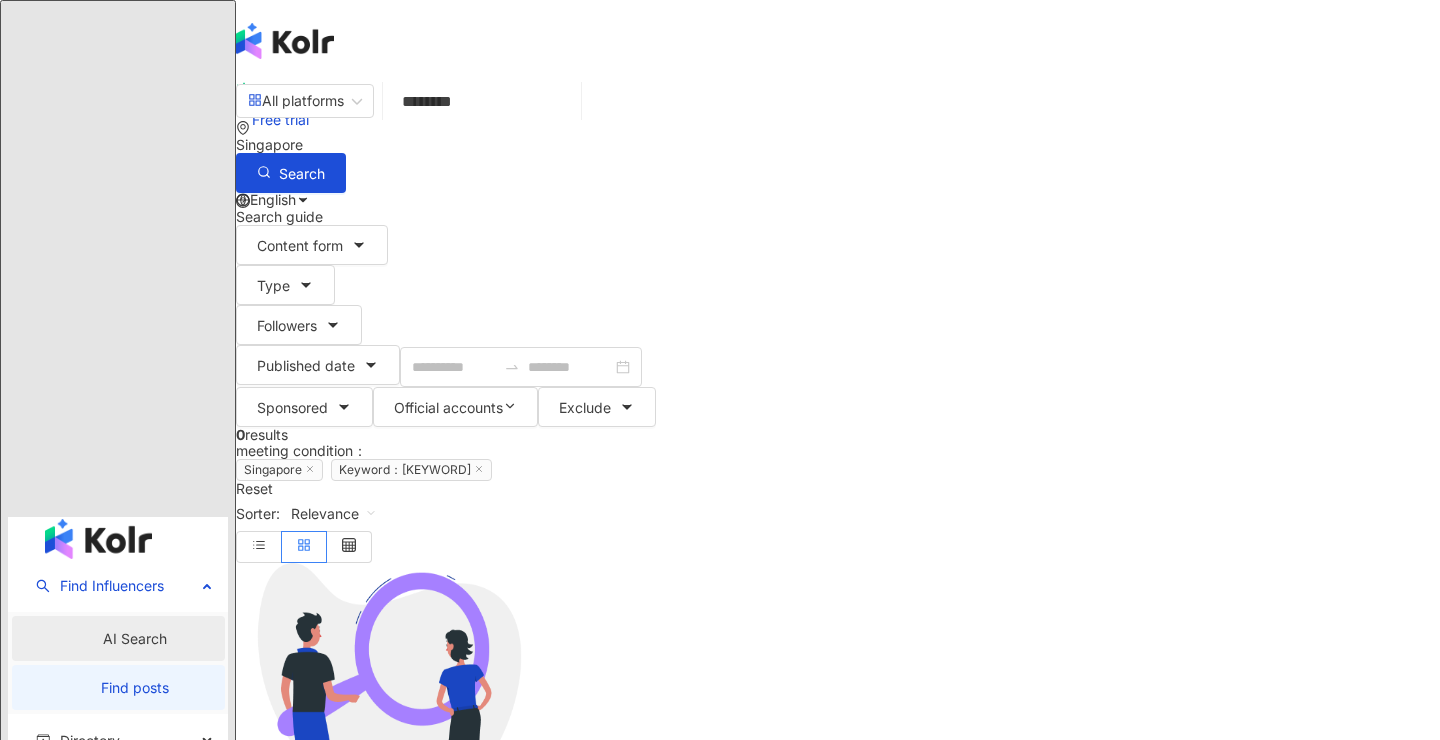 click on "AI Search" at bounding box center (135, 638) 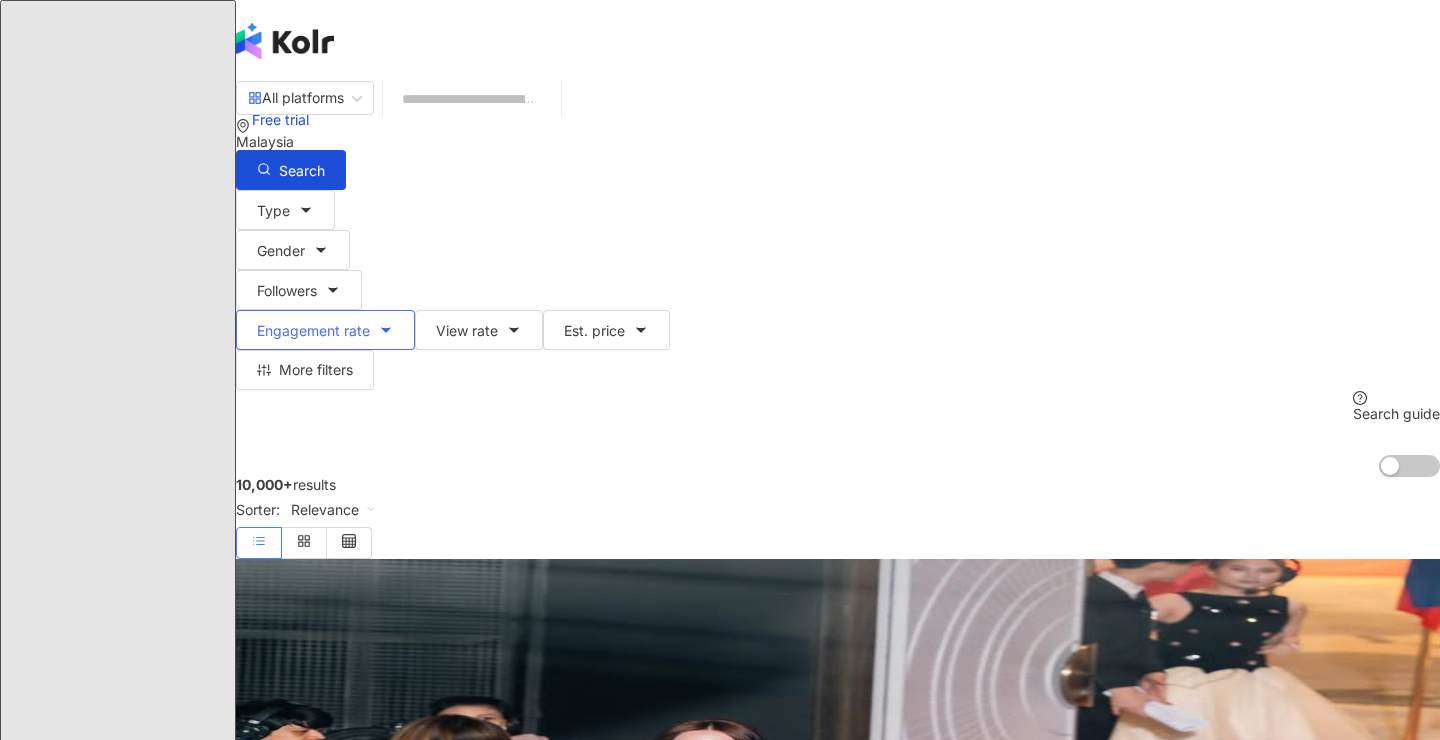 click on "Engagement rate" at bounding box center [313, 331] 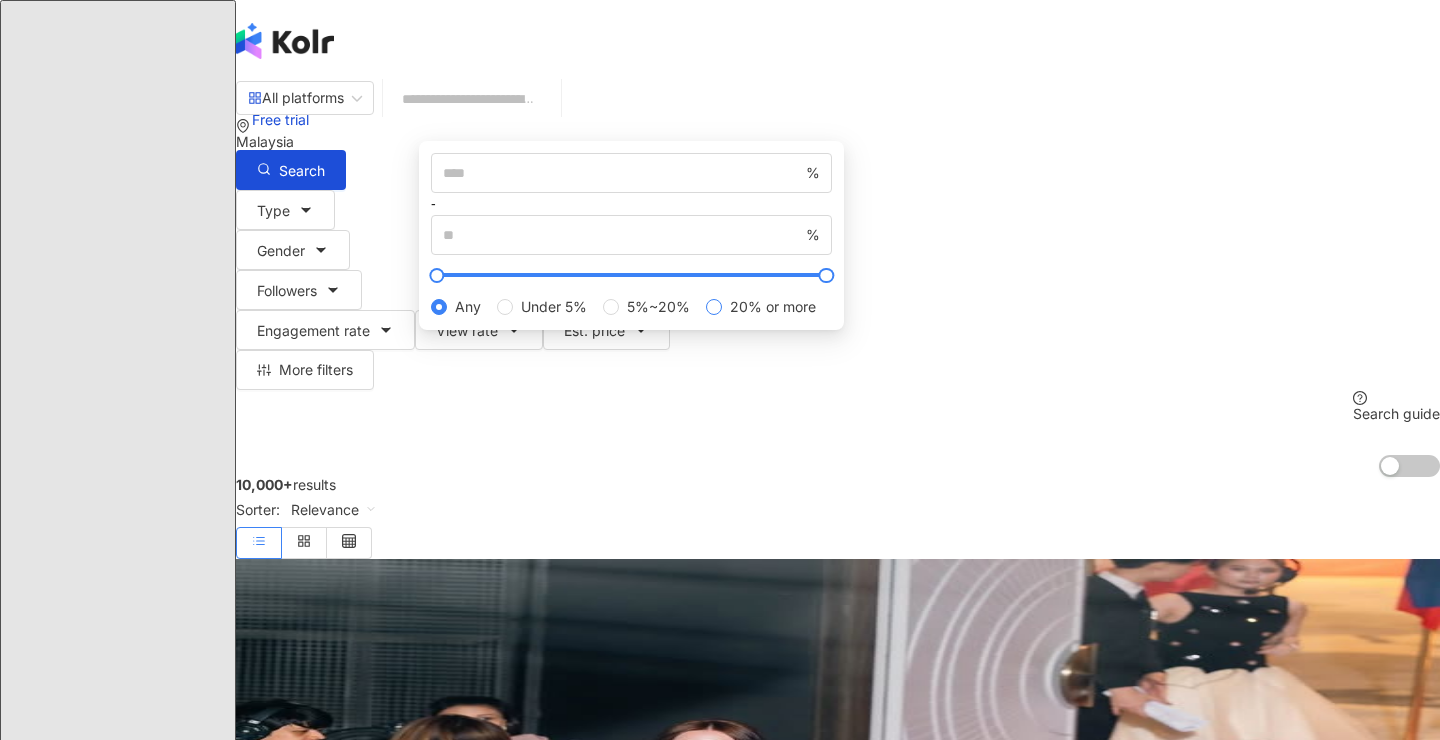 click on "20% or more" at bounding box center [765, 307] 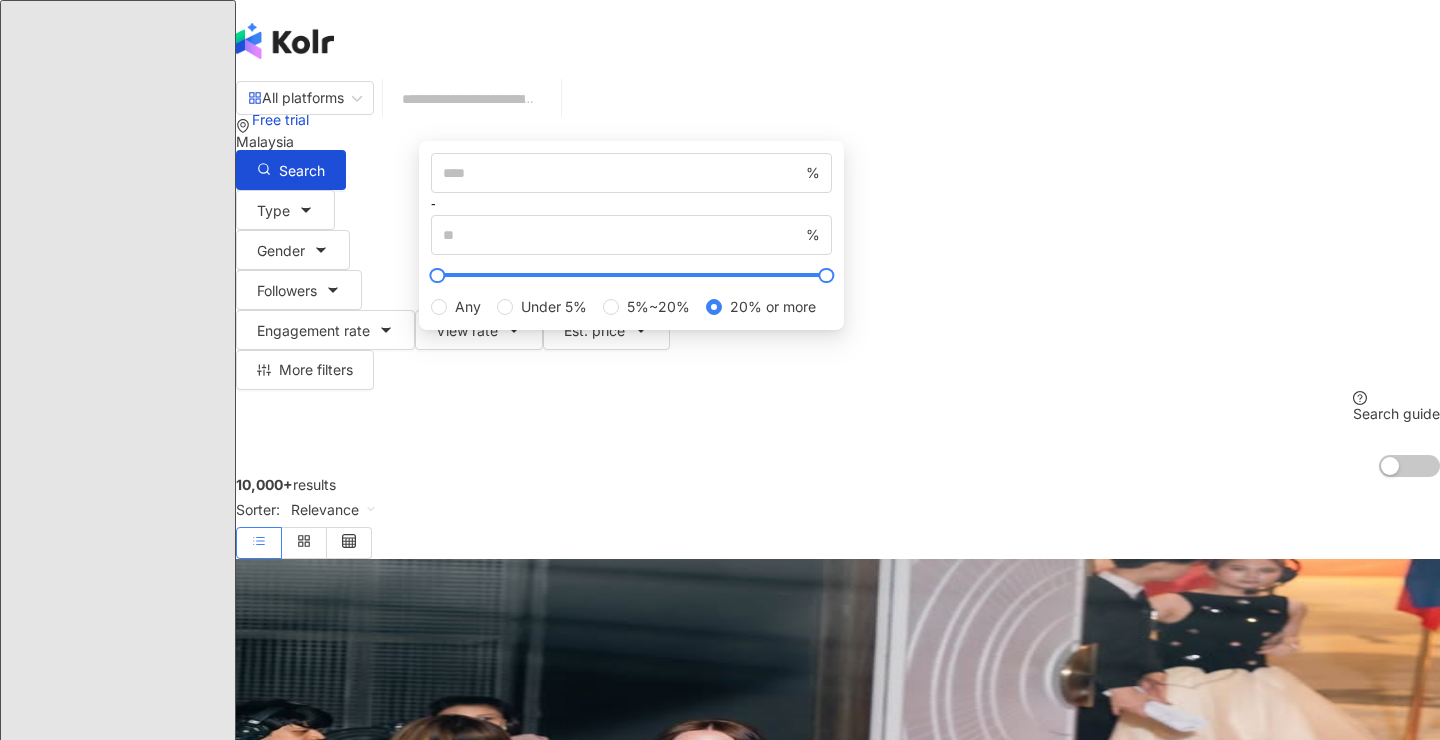 click on "Type Gender Followers Engagement rate View rate Est. price  More filters ** %  -  % Any Under 5% 5%~20% 20% or more Search guide AI  On AI  Off" at bounding box center (838, 333) 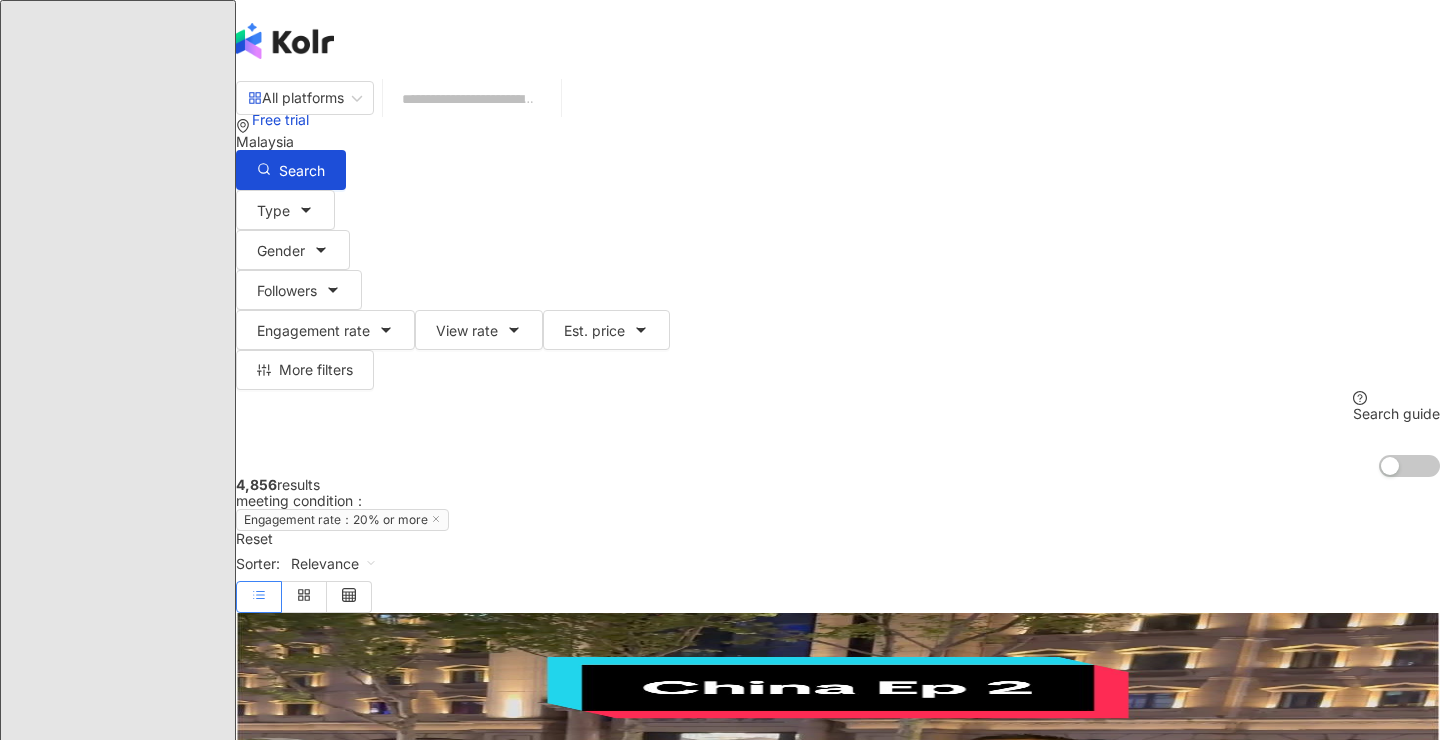 scroll, scrollTop: 0, scrollLeft: 0, axis: both 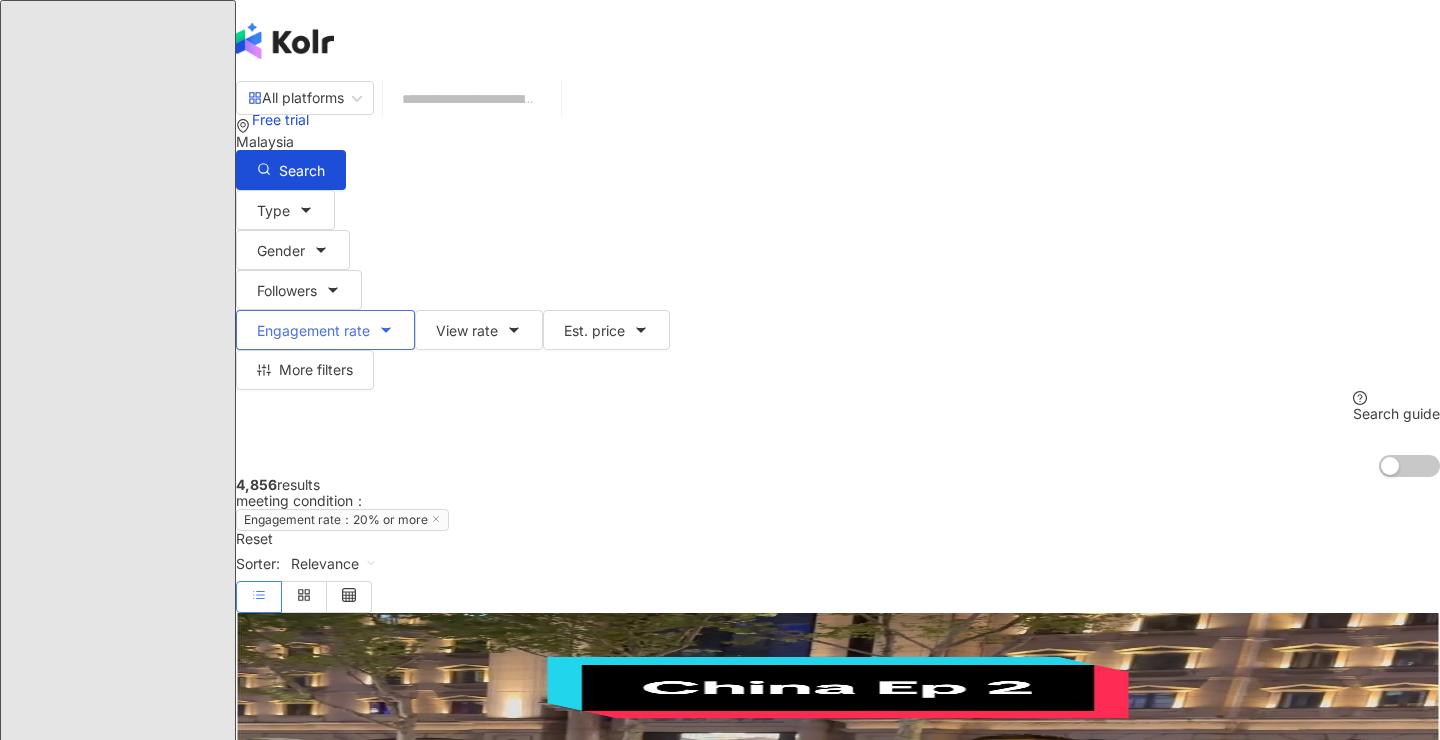 click 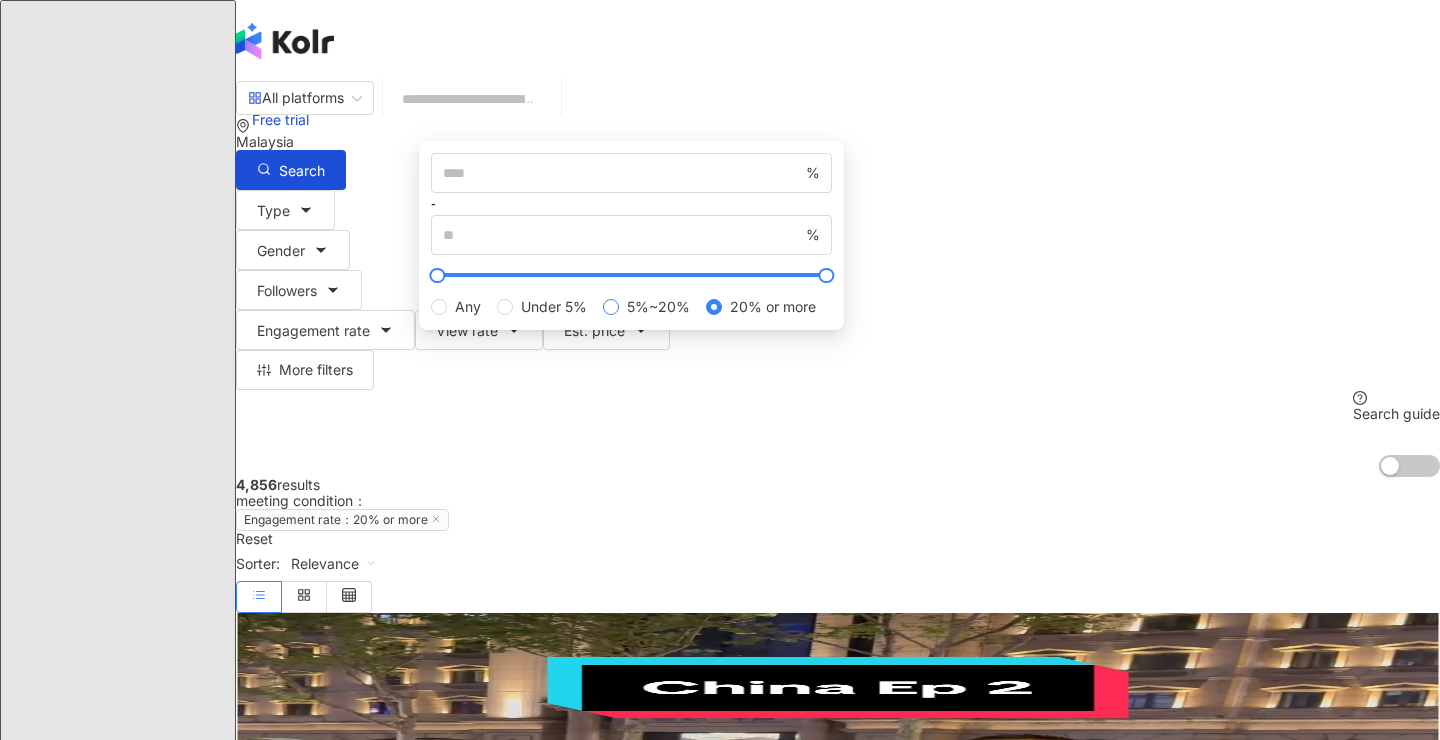 type on "*" 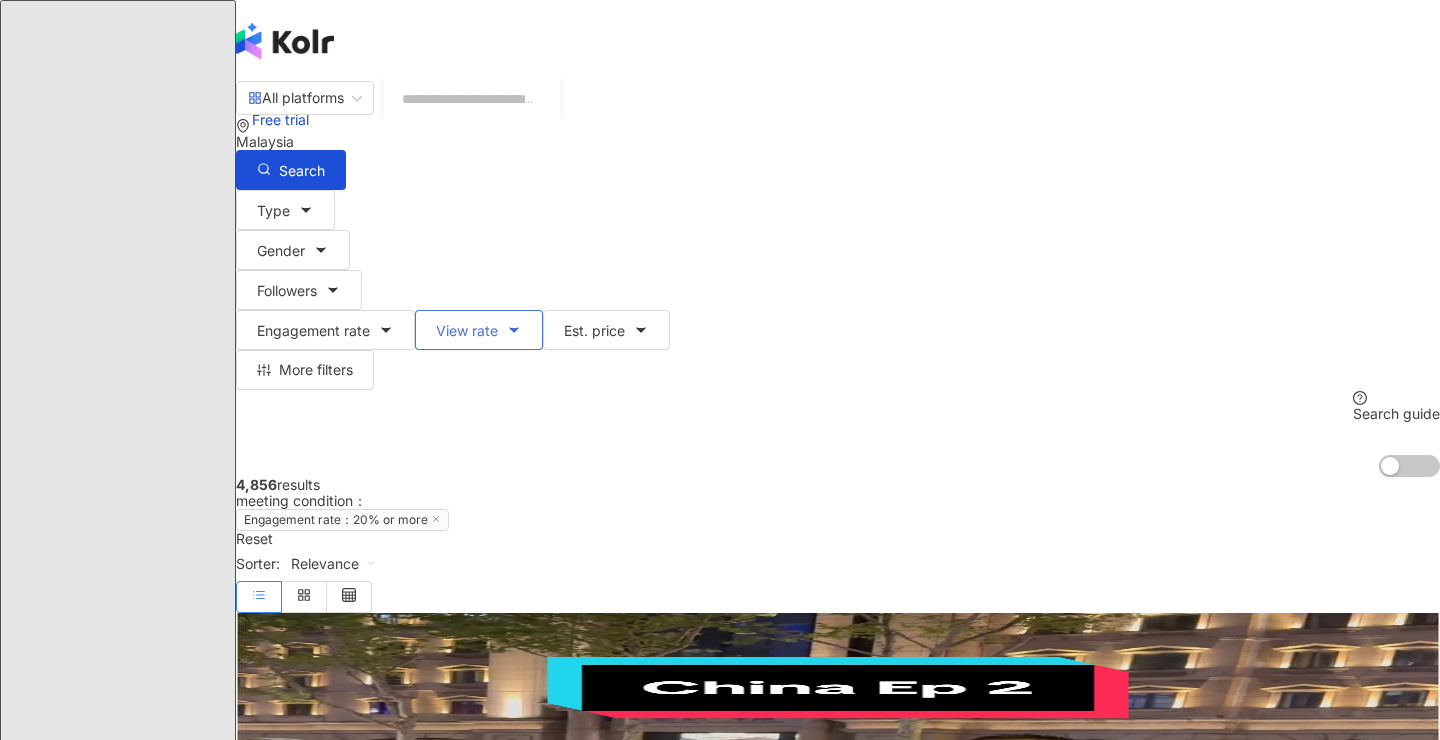 click on "View rate" at bounding box center [479, 330] 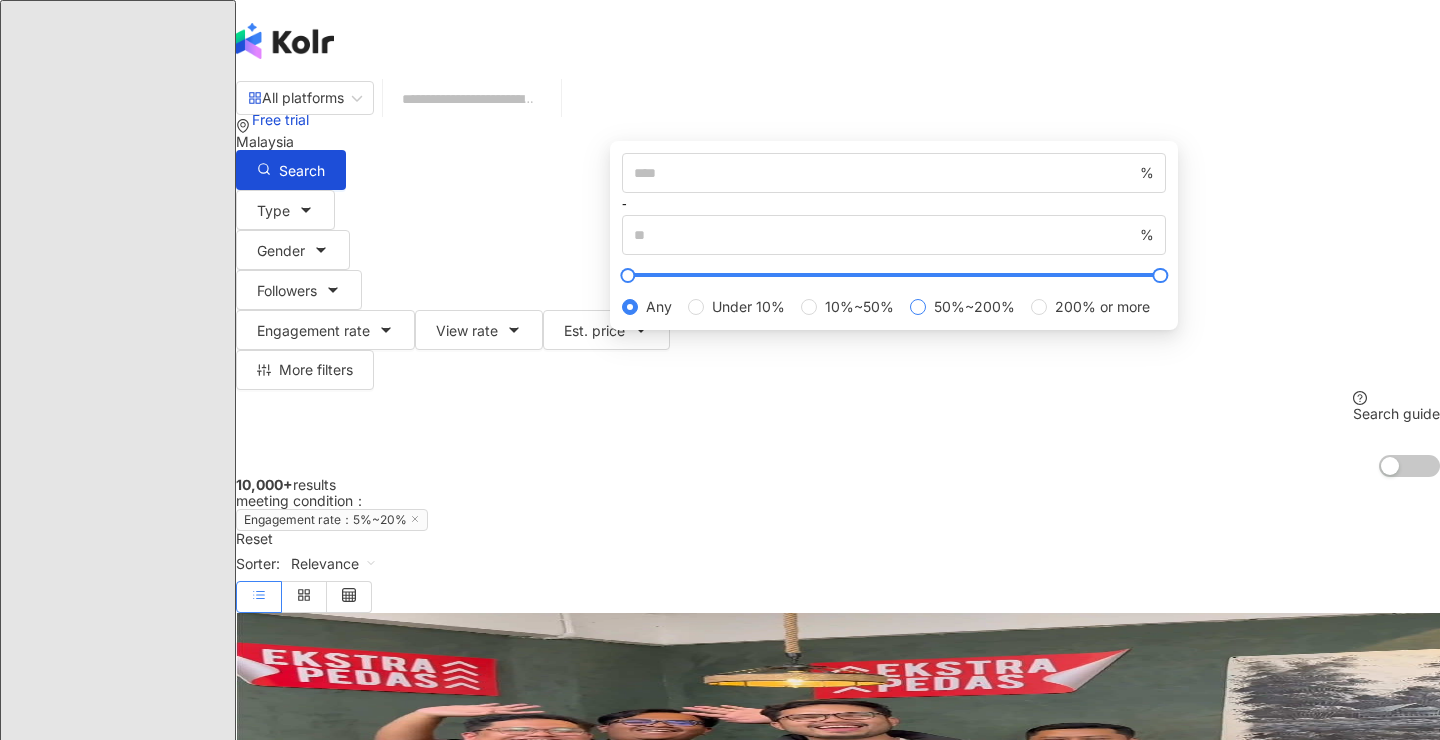 click at bounding box center (918, 307) 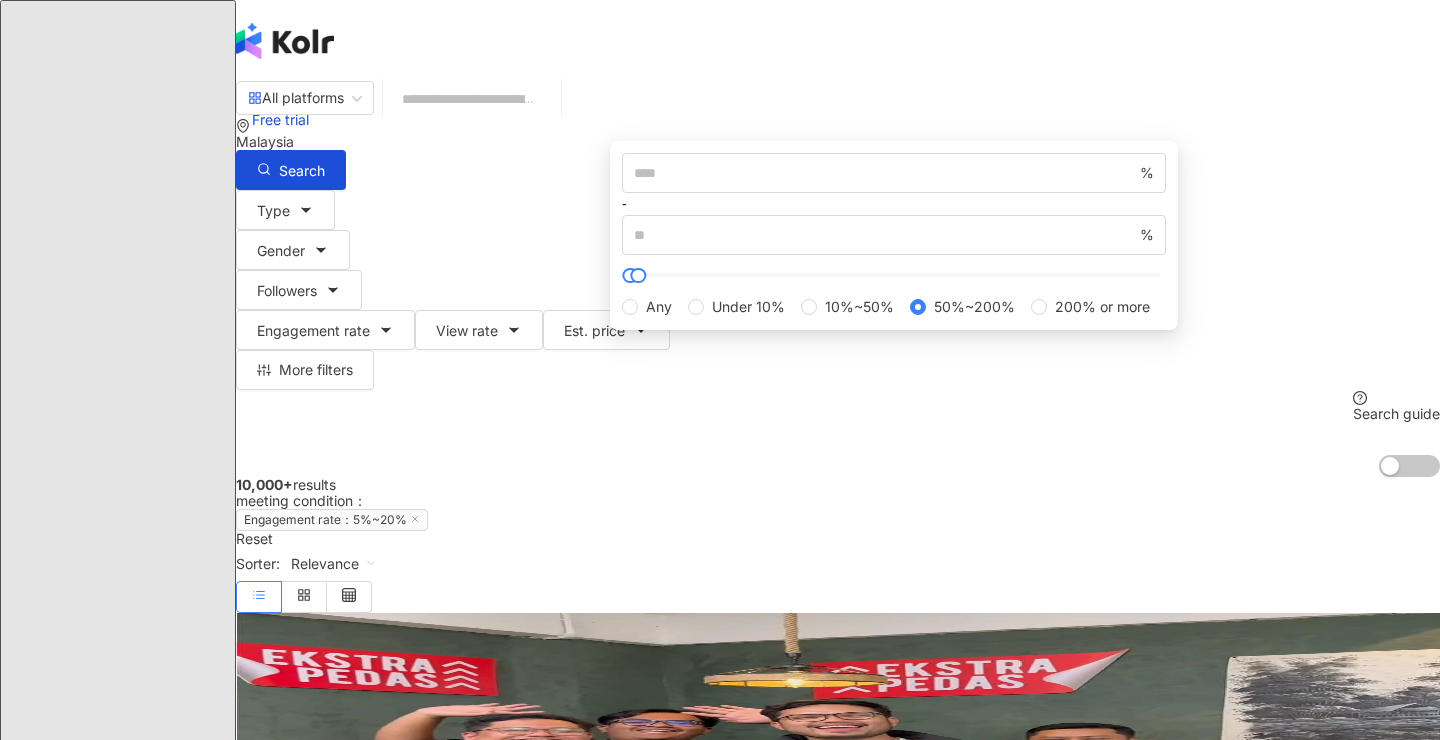 click on "All platforms Malaysia Search Type Gender Followers Engagement rate View rate Est. price  More filters * %  -  ** % Any Under 5% 5%~20% 20% or more ** %  -  *** % Any Under 10% 10%~50% 50%~200% 200% or more Search guide AI  On AI  Off" at bounding box center [838, 278] 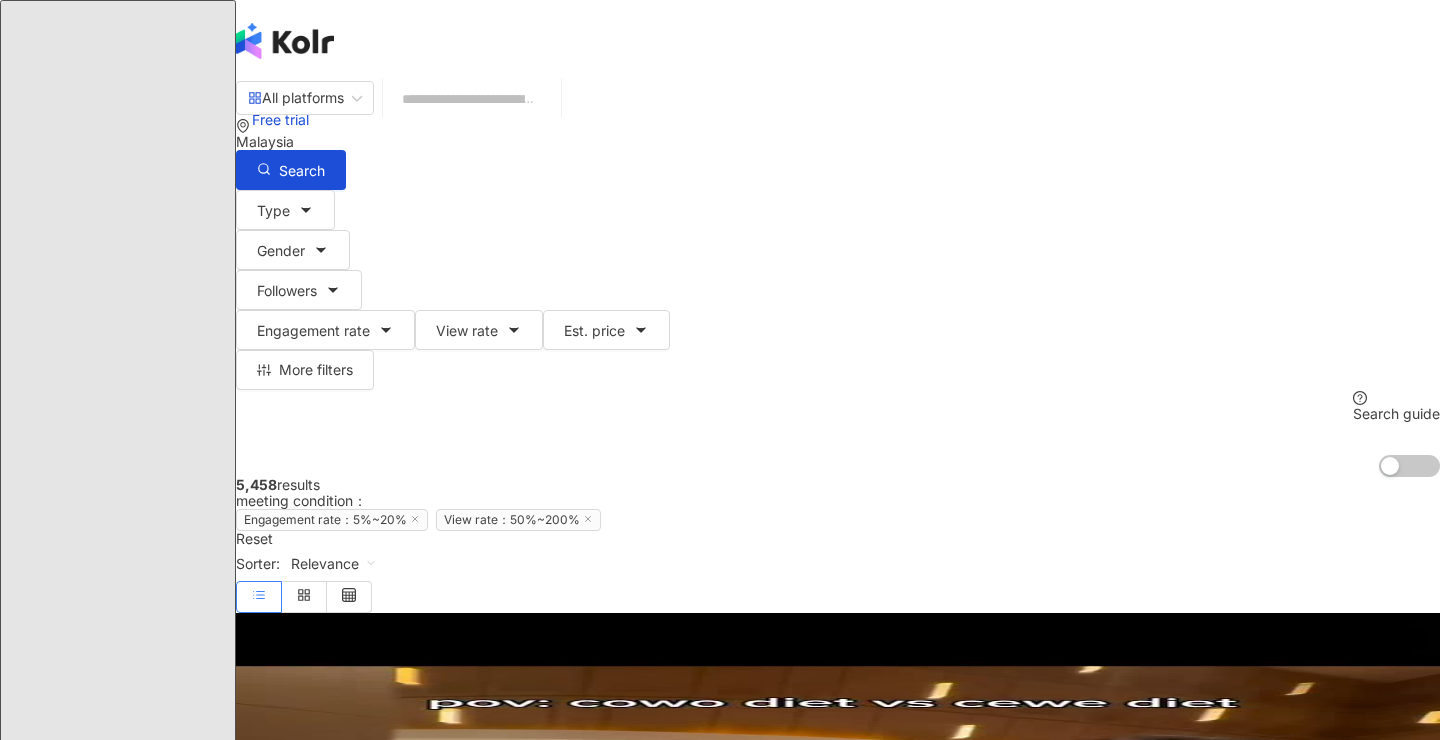 scroll, scrollTop: 0, scrollLeft: 0, axis: both 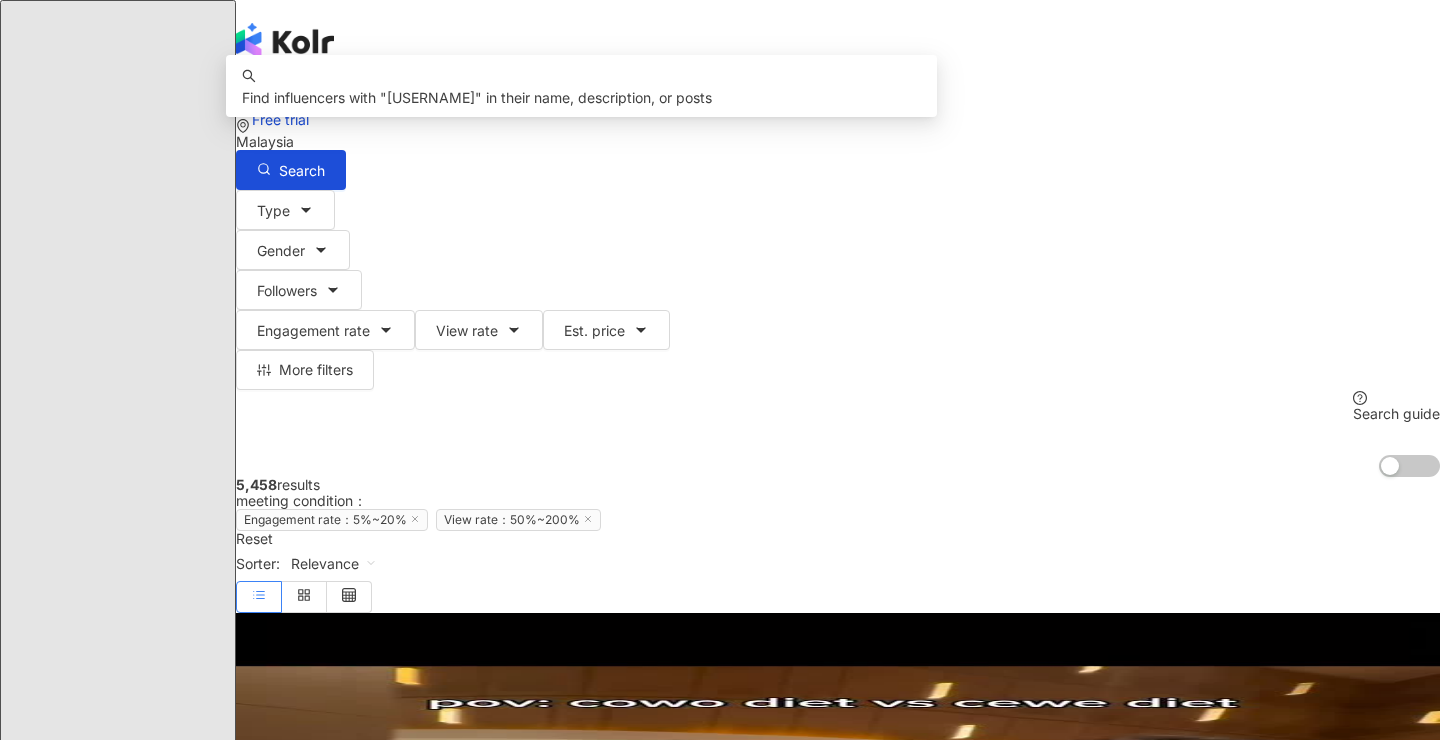 type on "********" 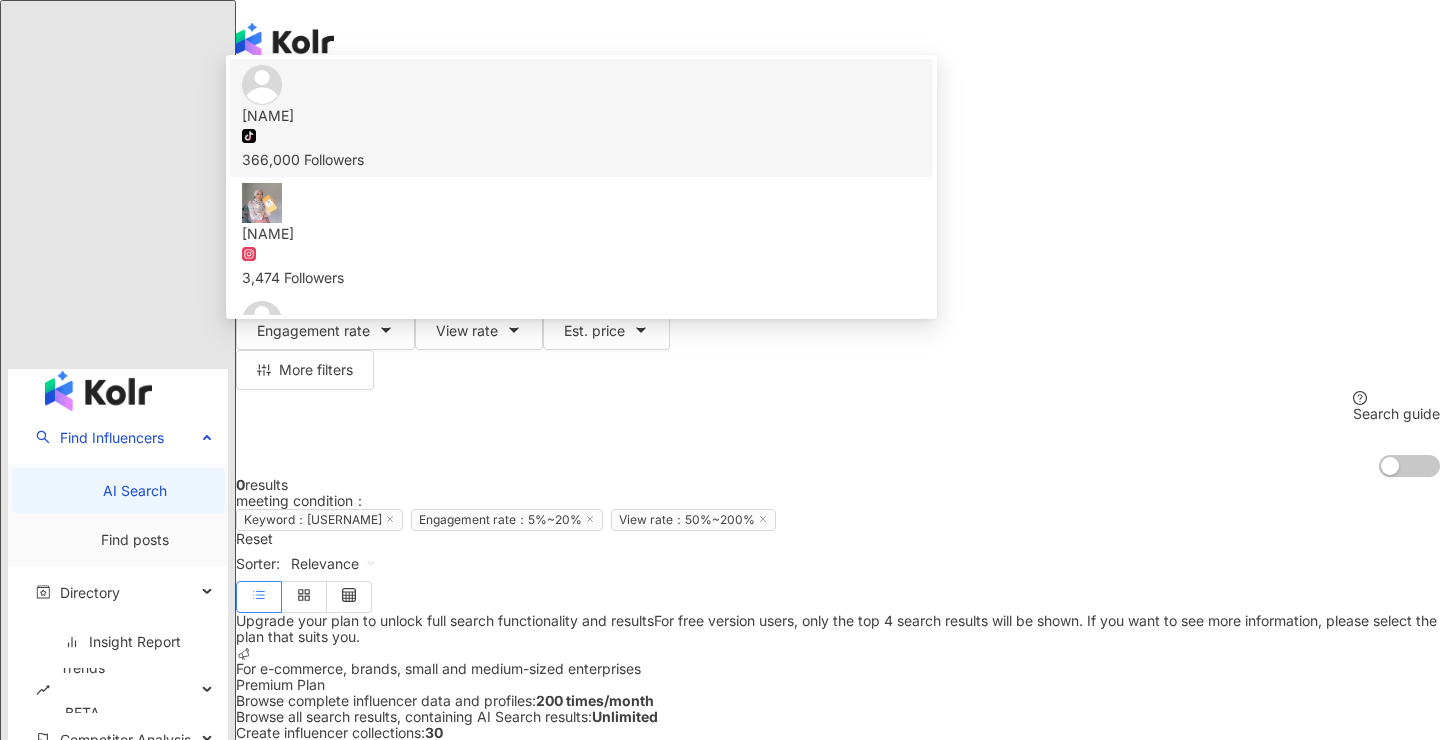 click on "AziKadir" at bounding box center [581, 116] 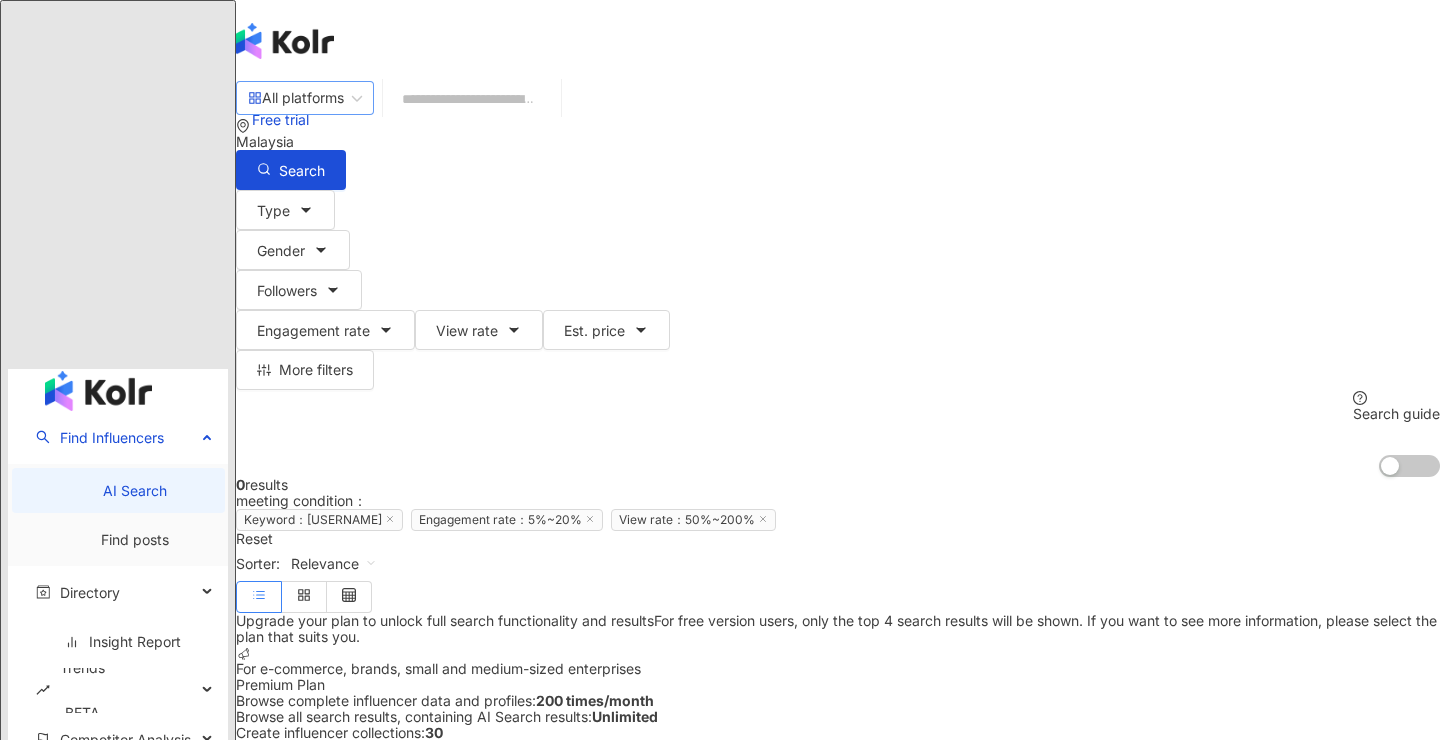 scroll, scrollTop: 0, scrollLeft: 0, axis: both 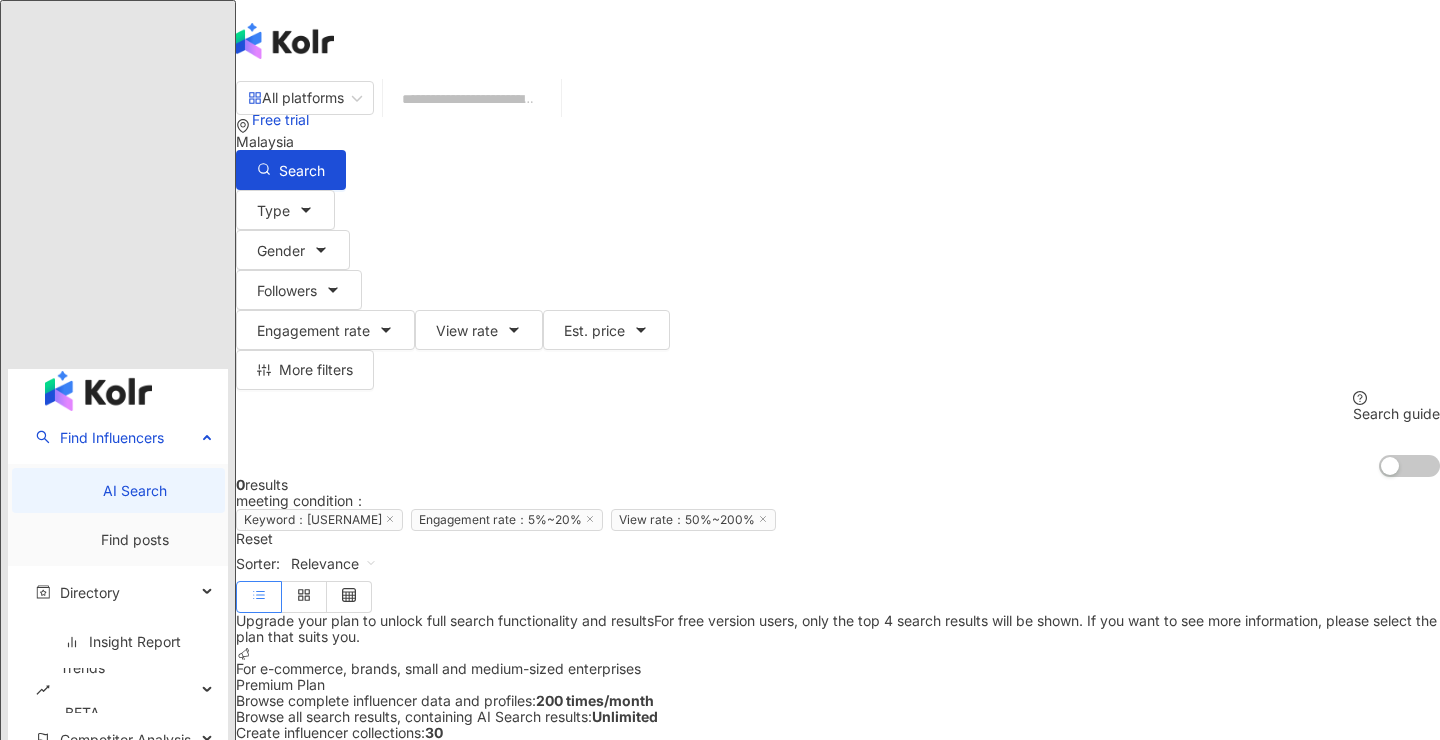 click at bounding box center (98, 391) 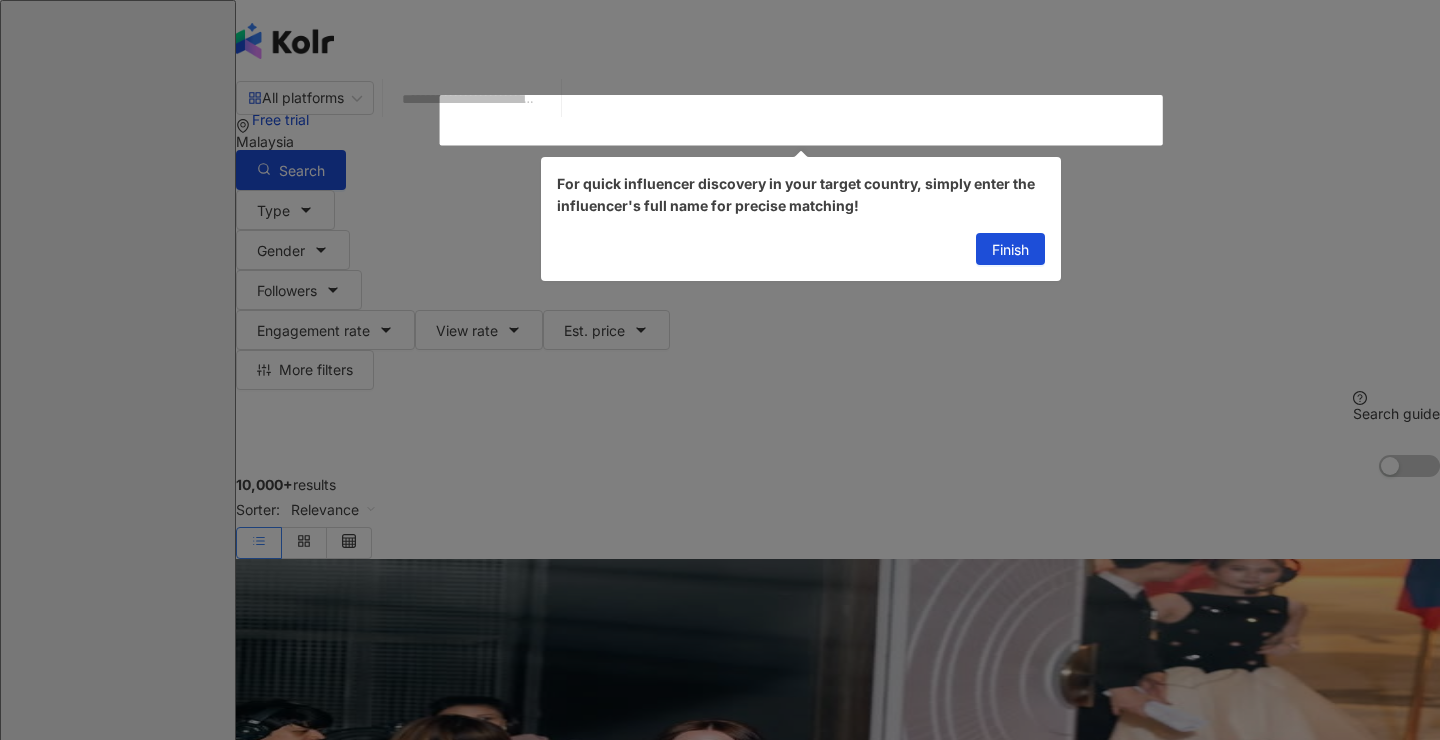 click at bounding box center (720, 2863) 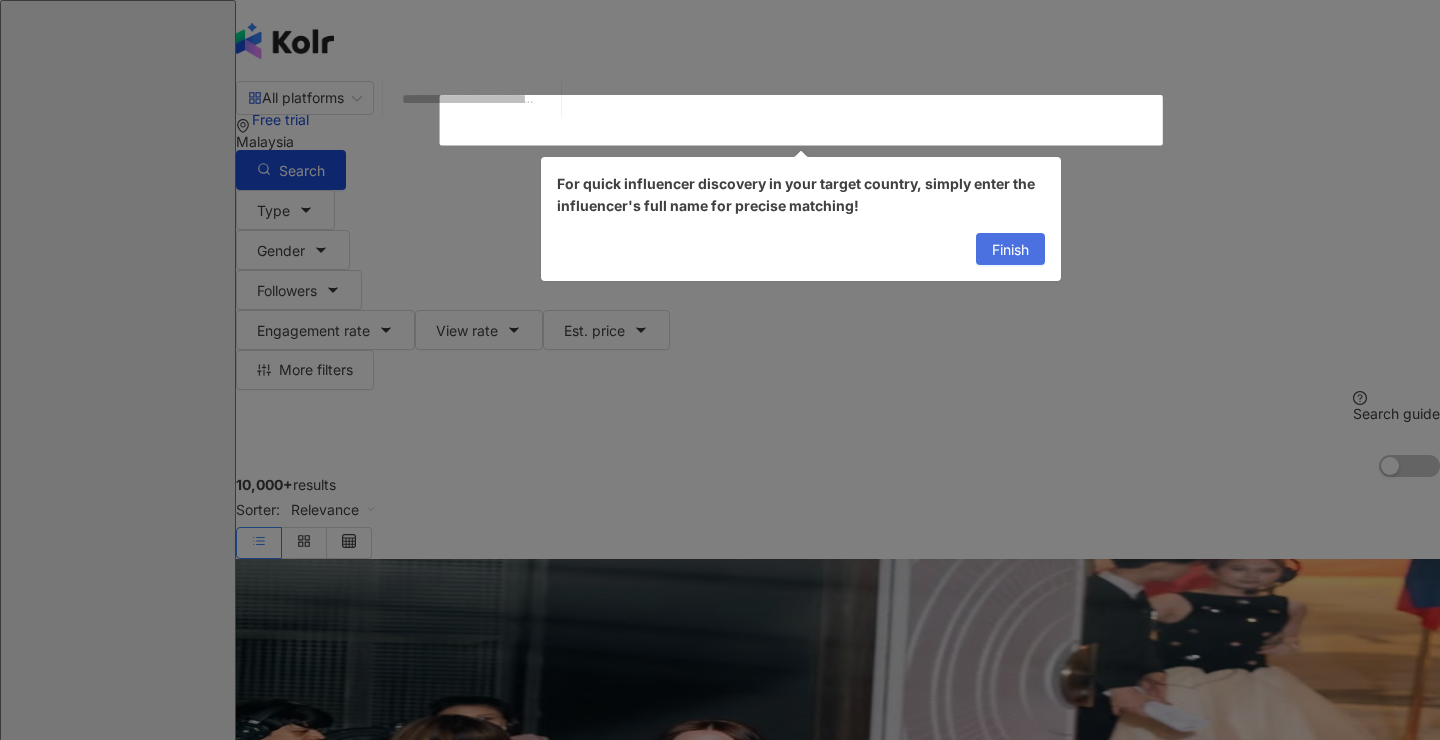 click on "Finish" at bounding box center [1010, 250] 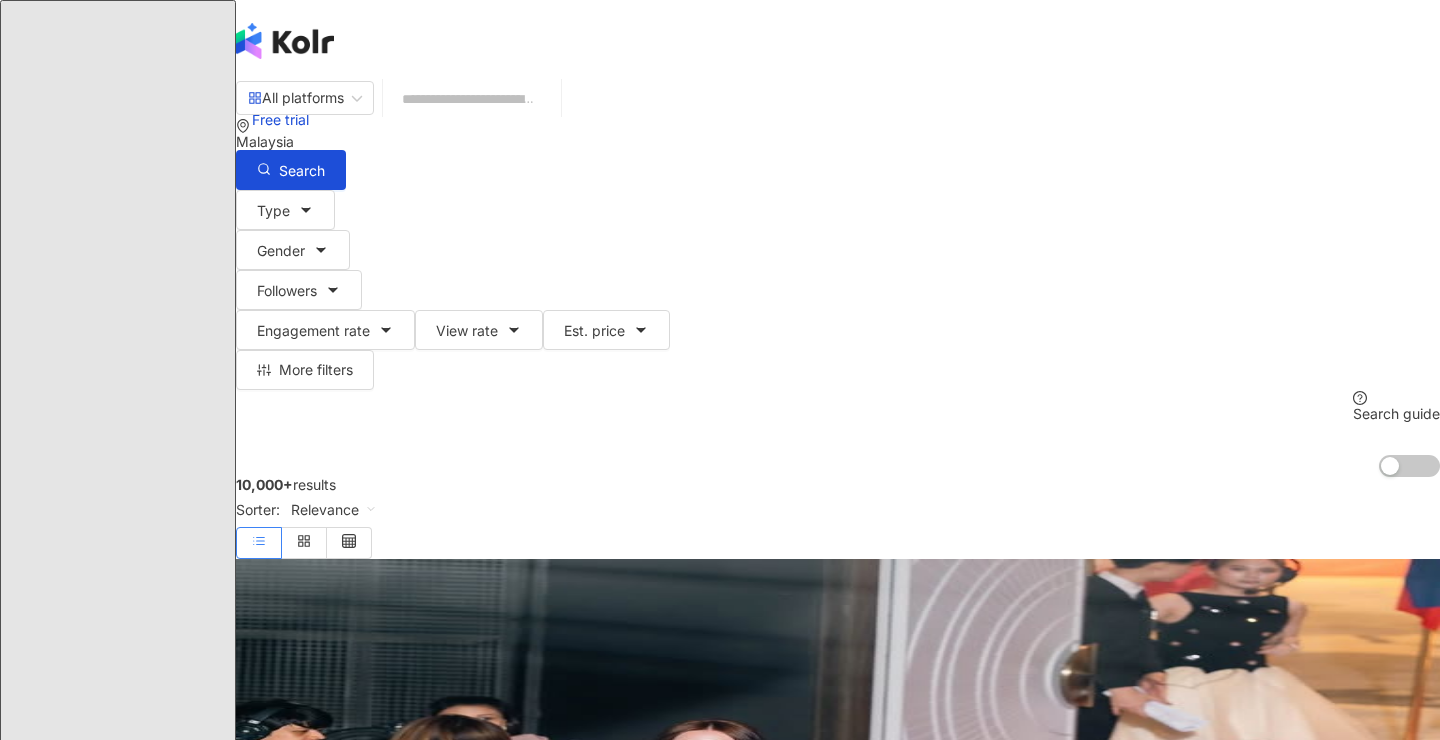 scroll, scrollTop: 0, scrollLeft: 0, axis: both 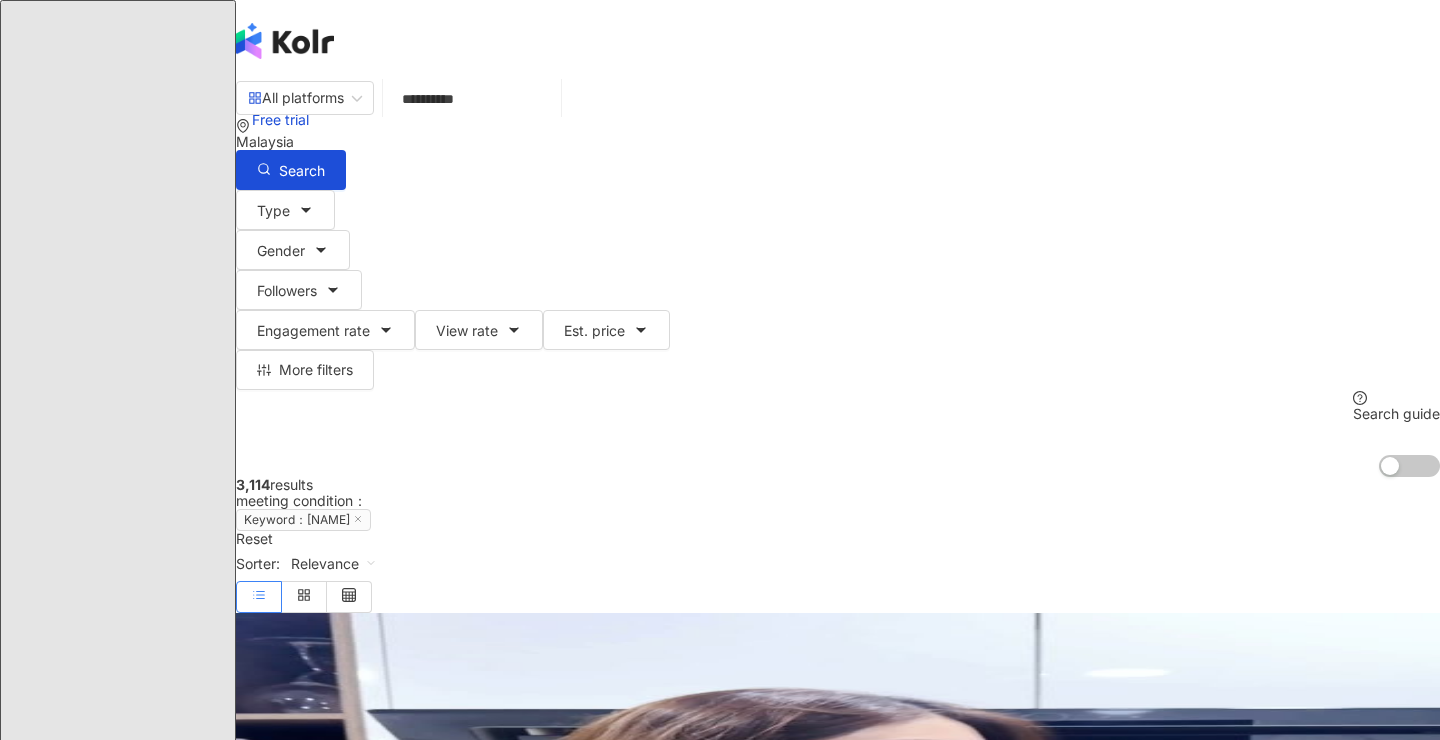type on "**********" 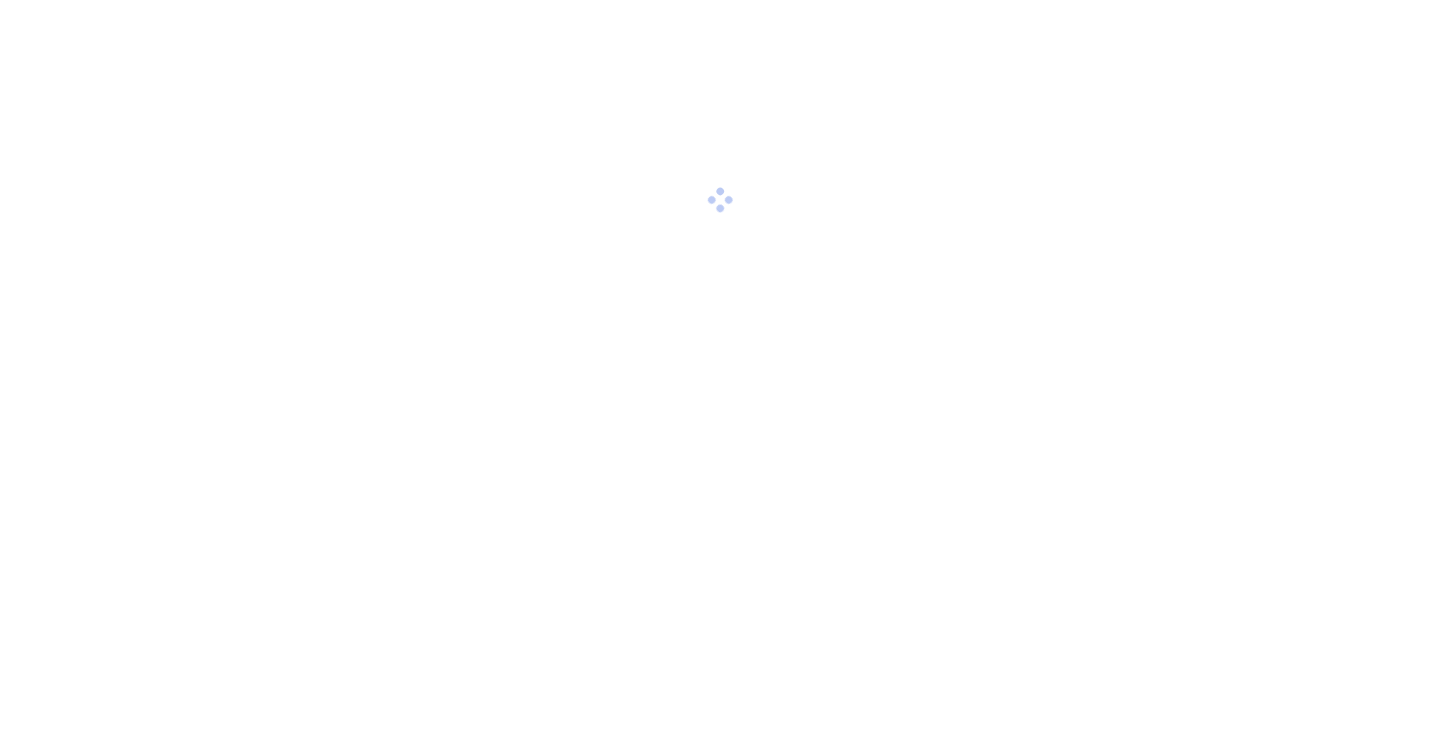 scroll, scrollTop: 0, scrollLeft: 0, axis: both 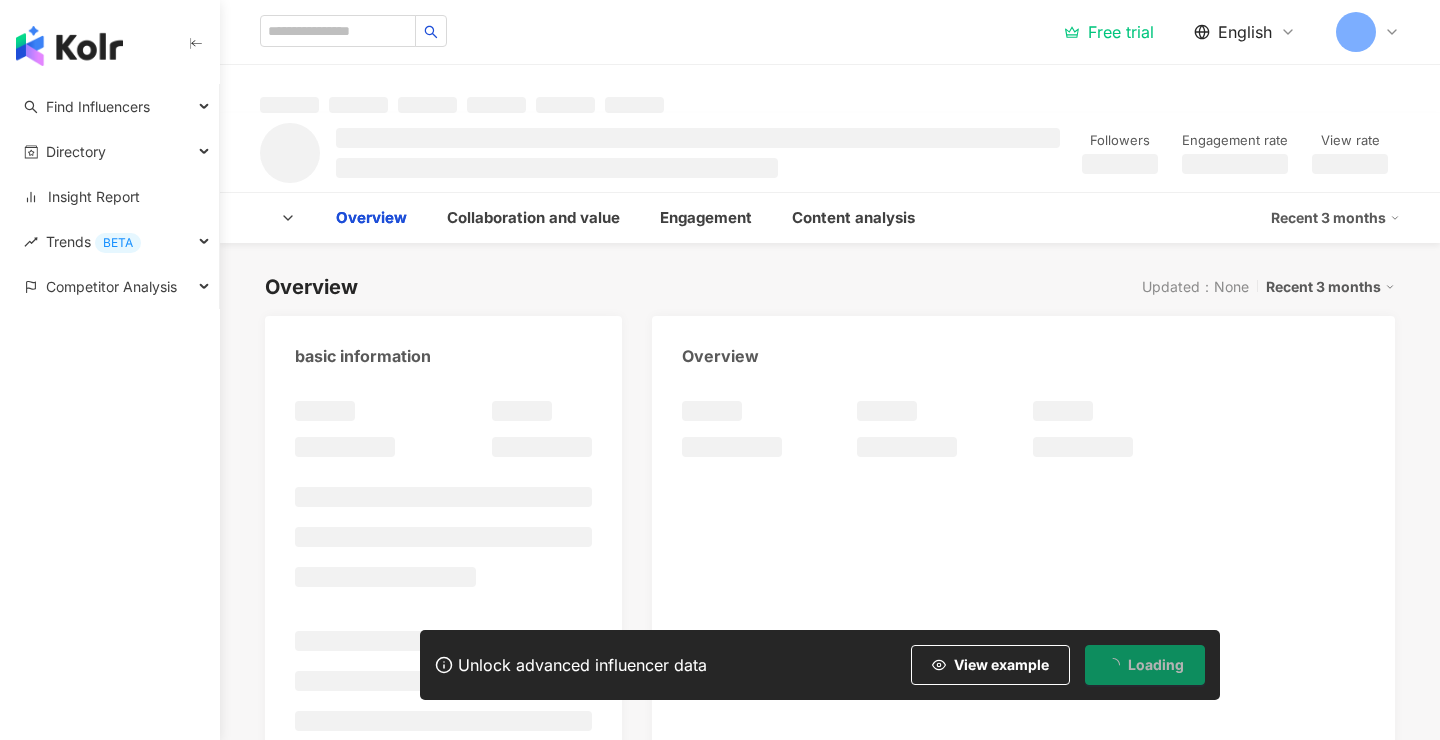 type on "**********" 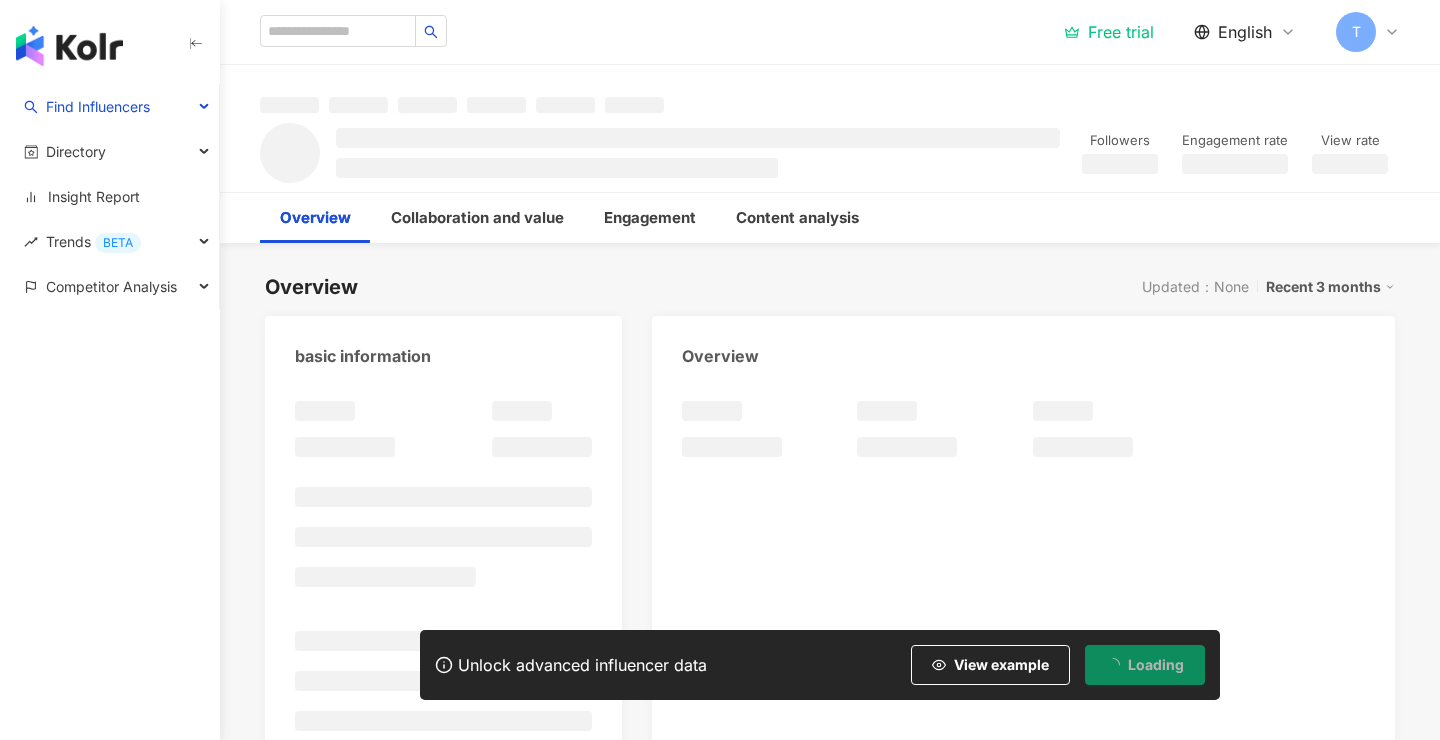 scroll, scrollTop: 0, scrollLeft: 0, axis: both 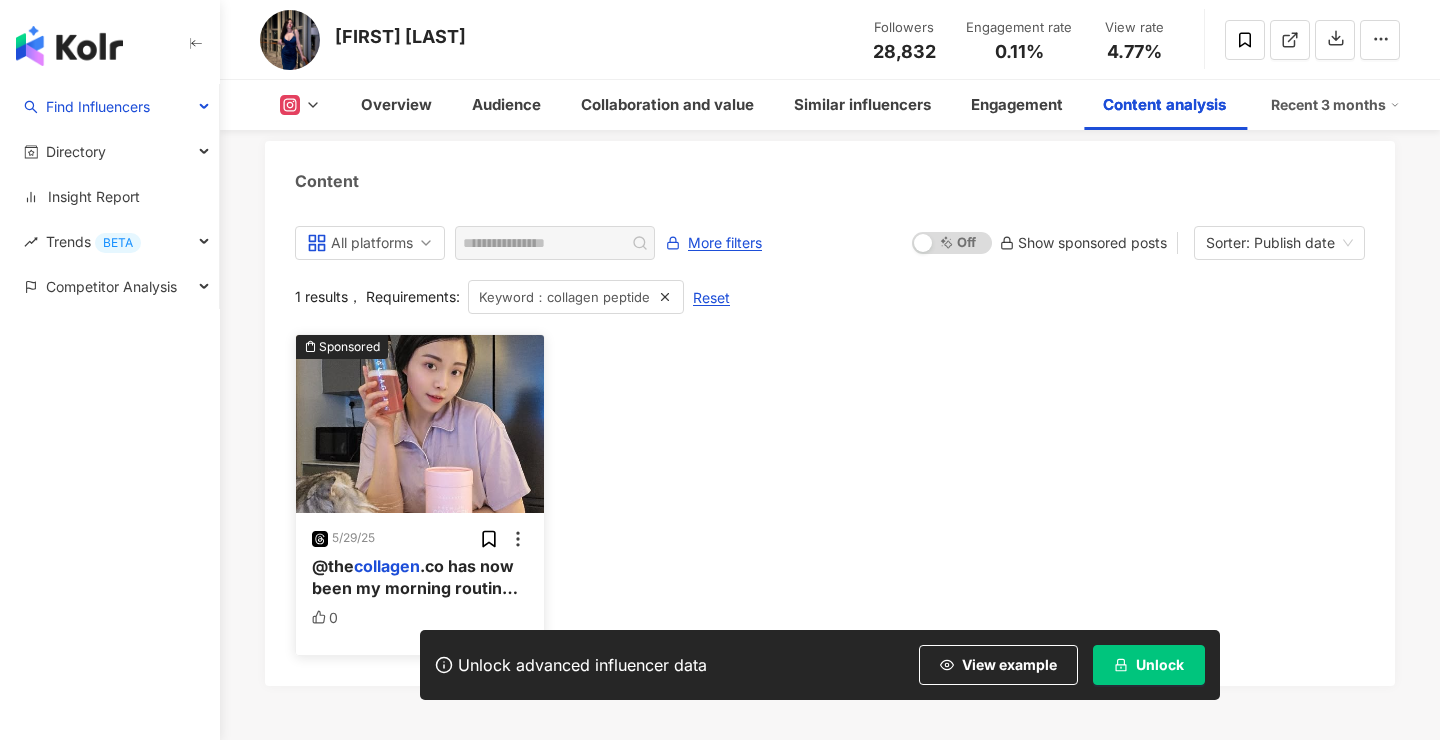 click at bounding box center [420, 424] 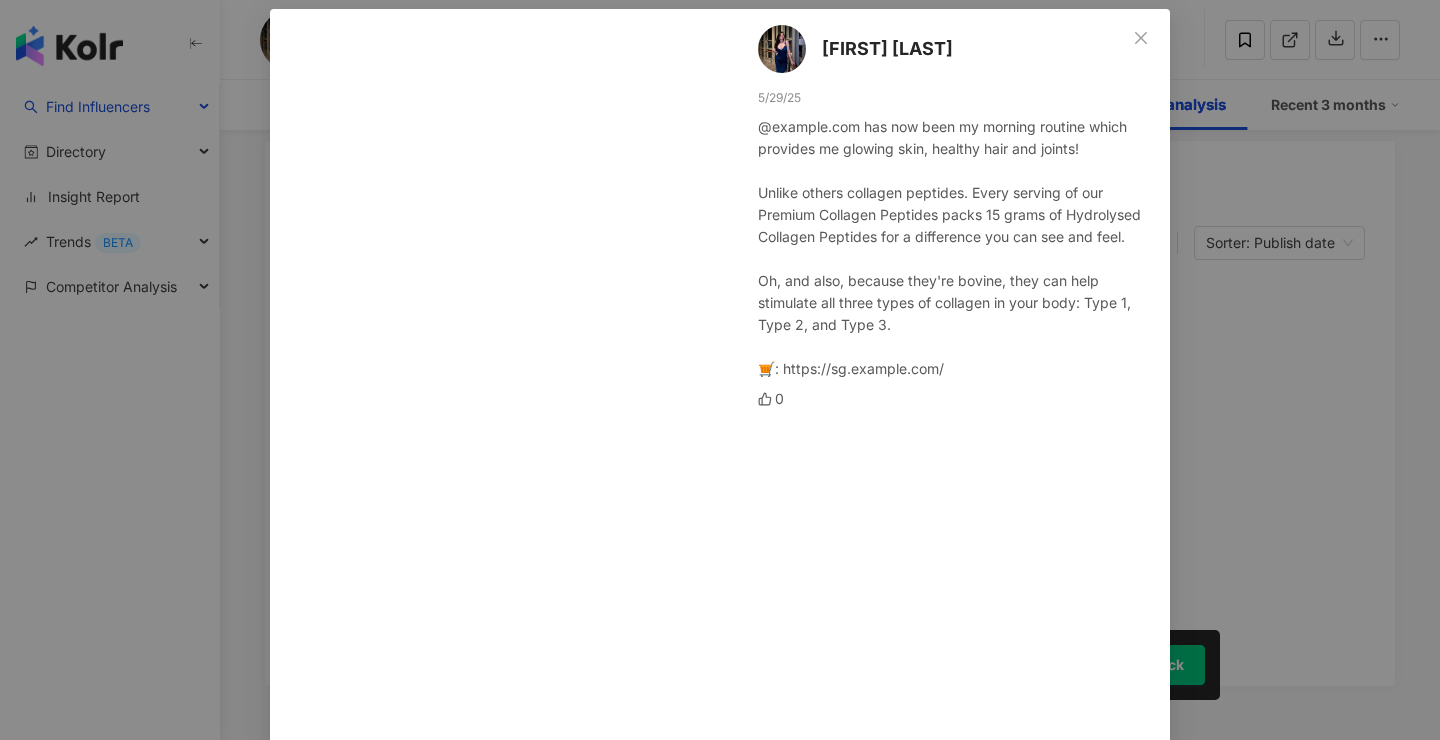 scroll, scrollTop: 87, scrollLeft: 0, axis: vertical 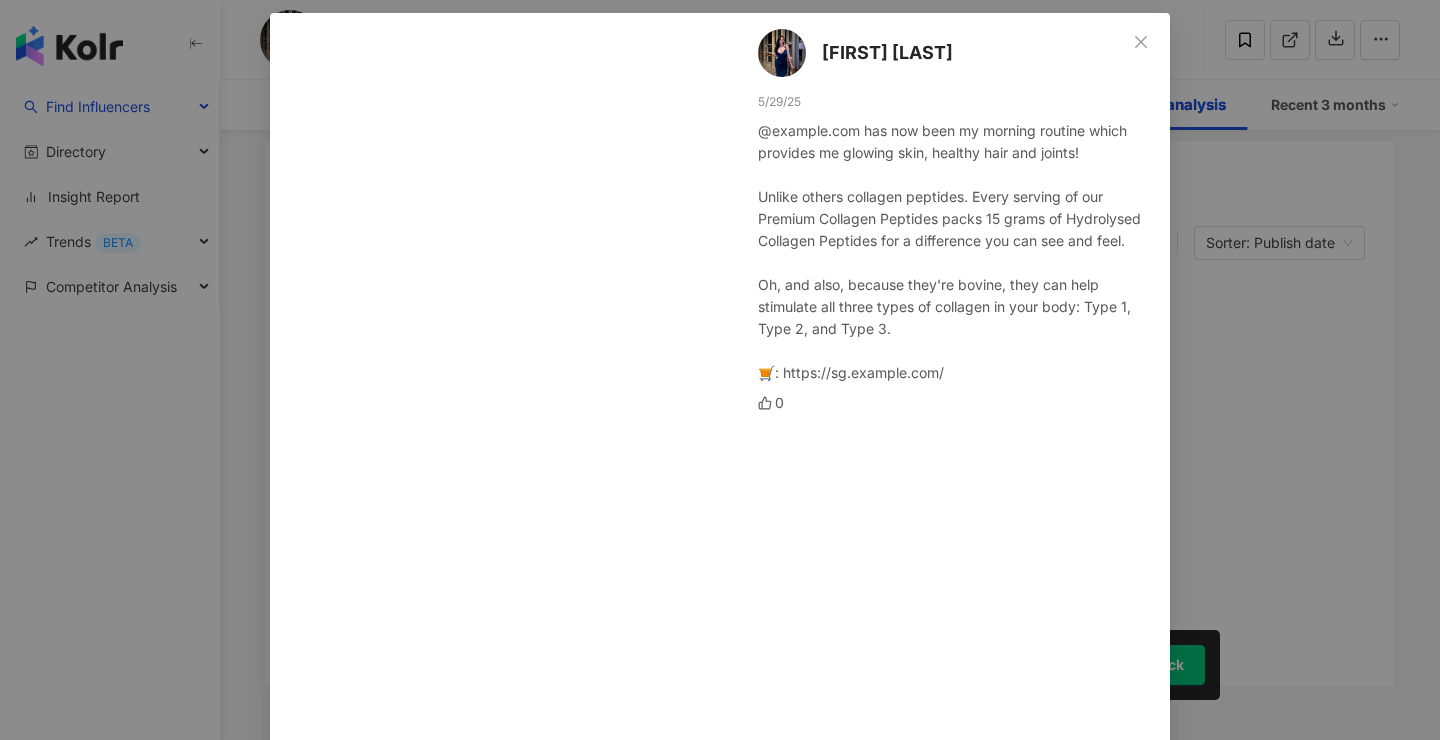 drag, startPoint x: 1000, startPoint y: 373, endPoint x: 746, endPoint y: 103, distance: 370.69666 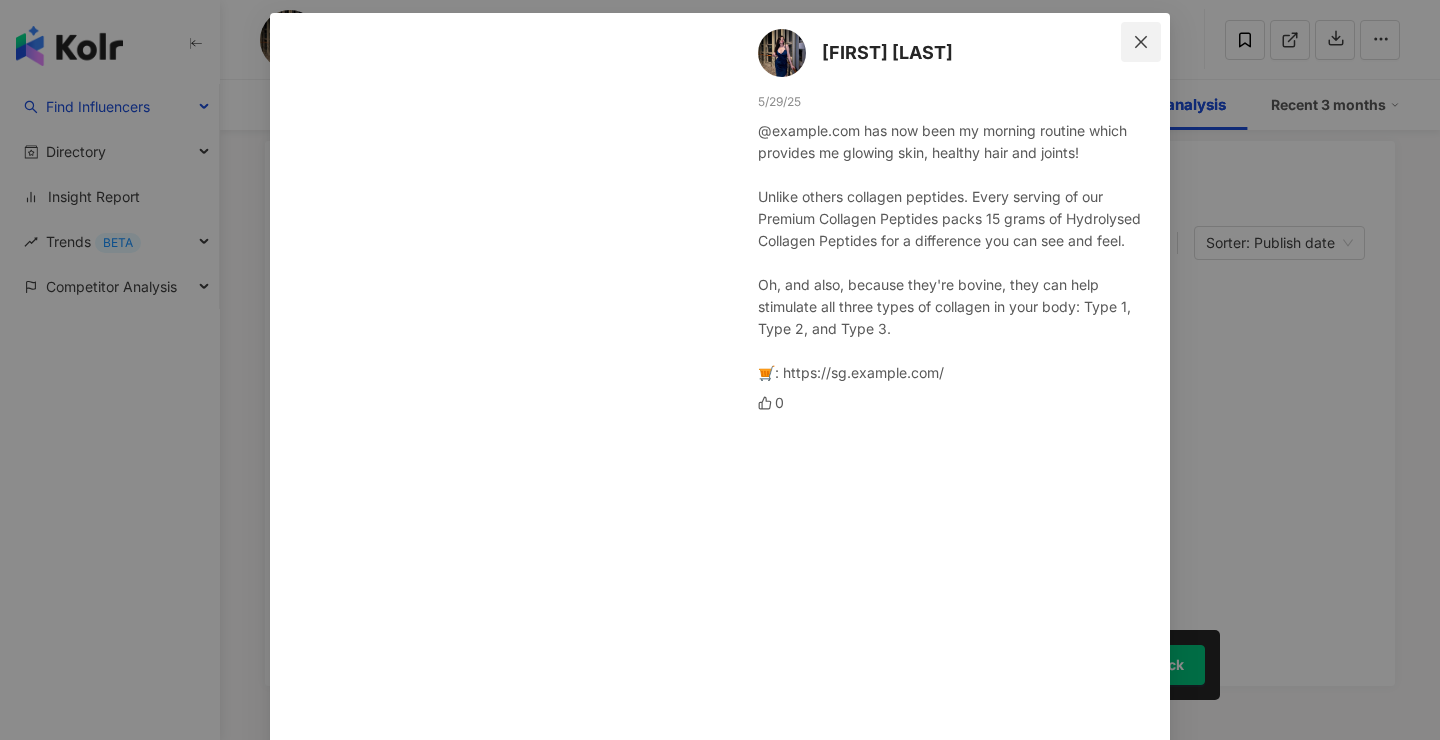 click at bounding box center [1141, 42] 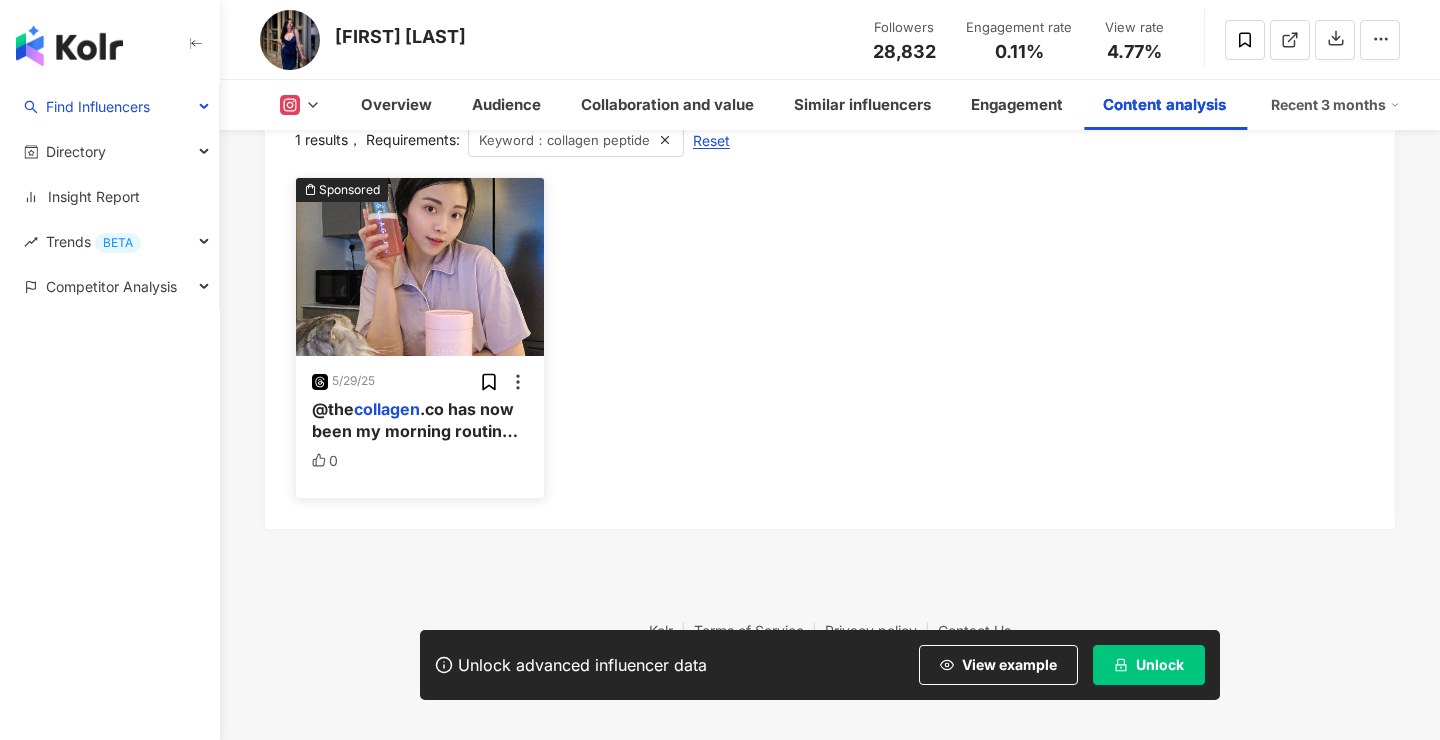 scroll, scrollTop: 6292, scrollLeft: 0, axis: vertical 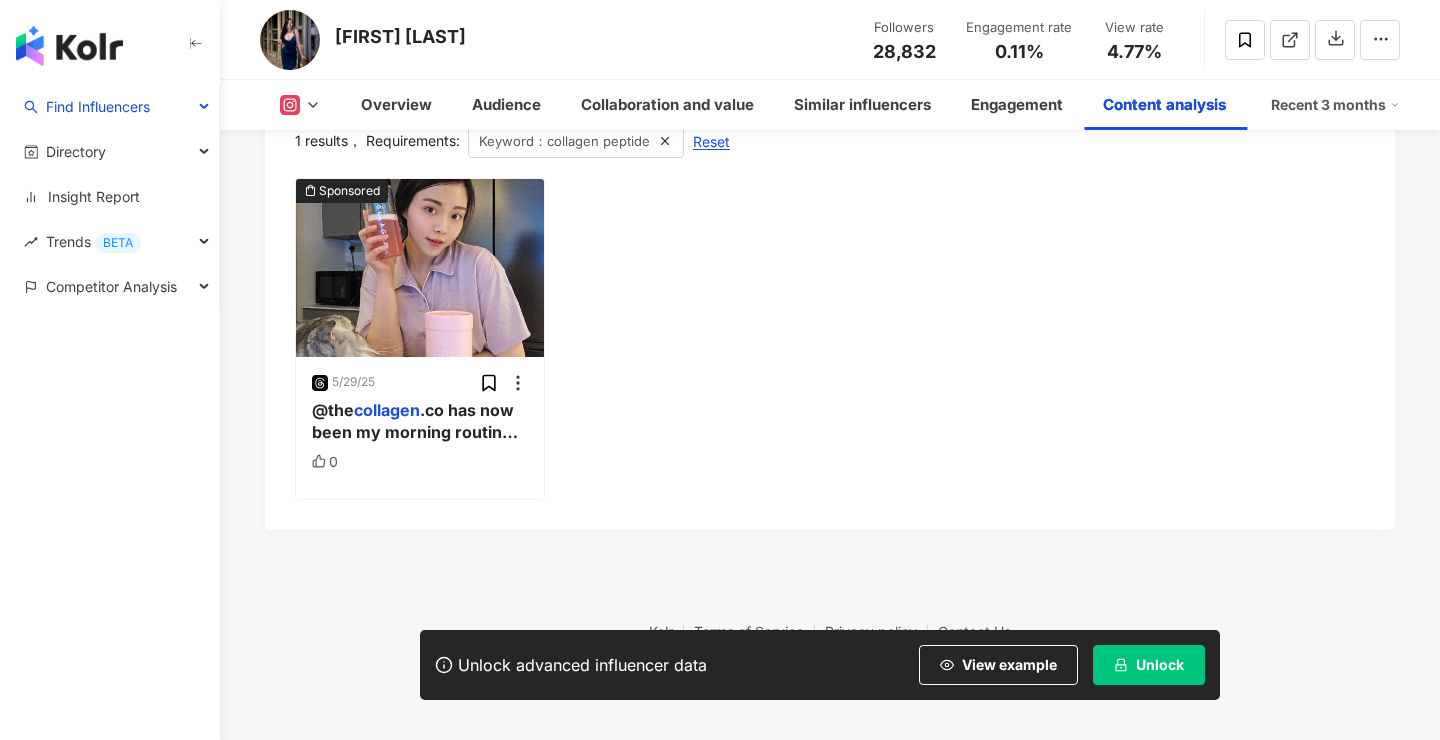 click on "**********" at bounding box center (830, 290) 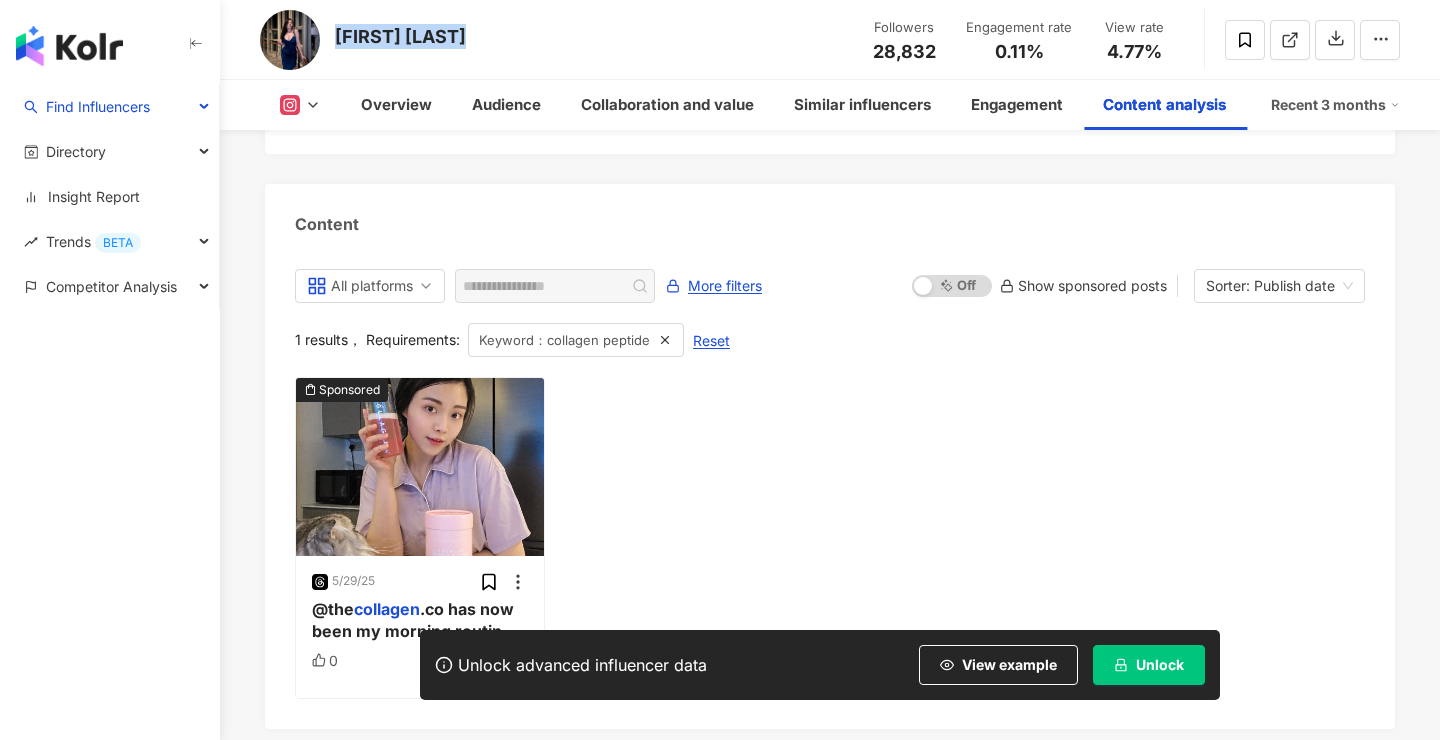 drag, startPoint x: 477, startPoint y: 34, endPoint x: 336, endPoint y: 21, distance: 141.59802 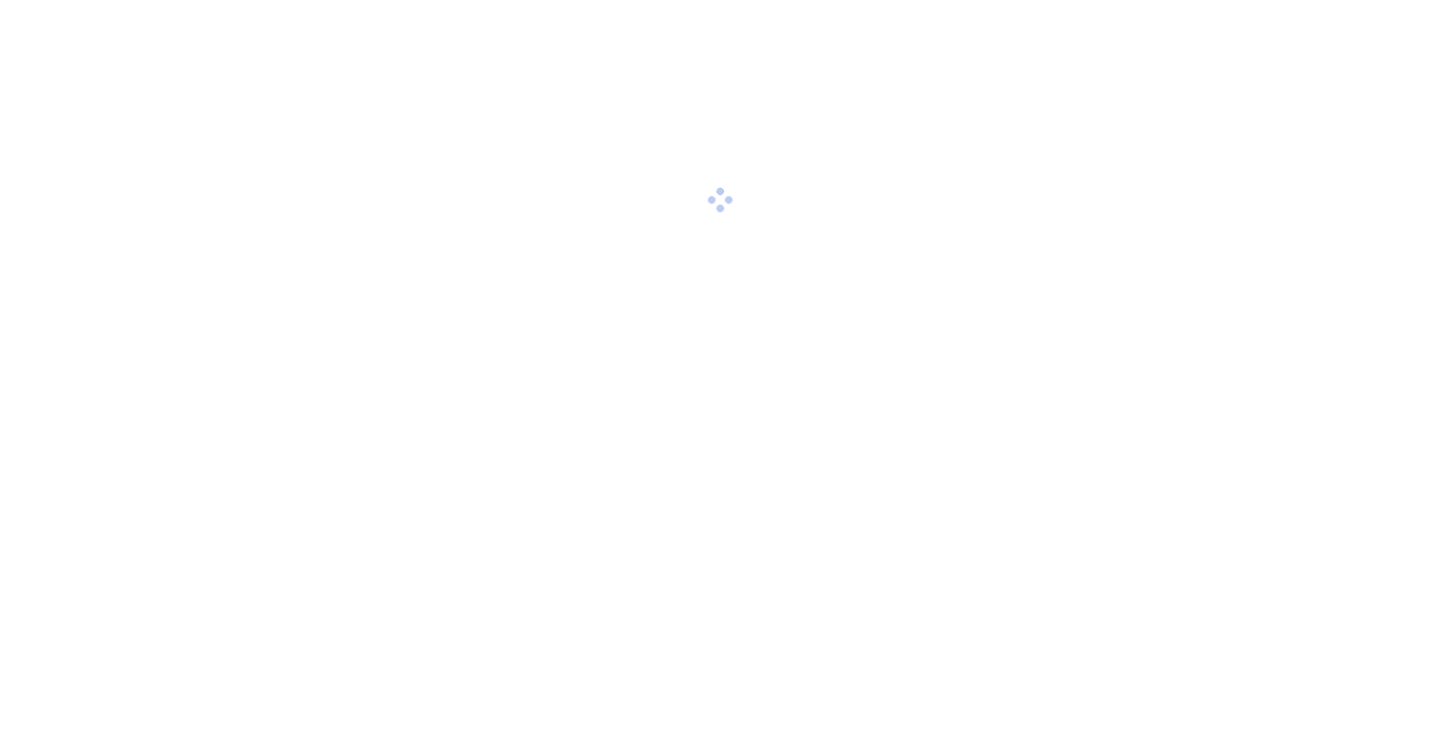 scroll, scrollTop: 0, scrollLeft: 0, axis: both 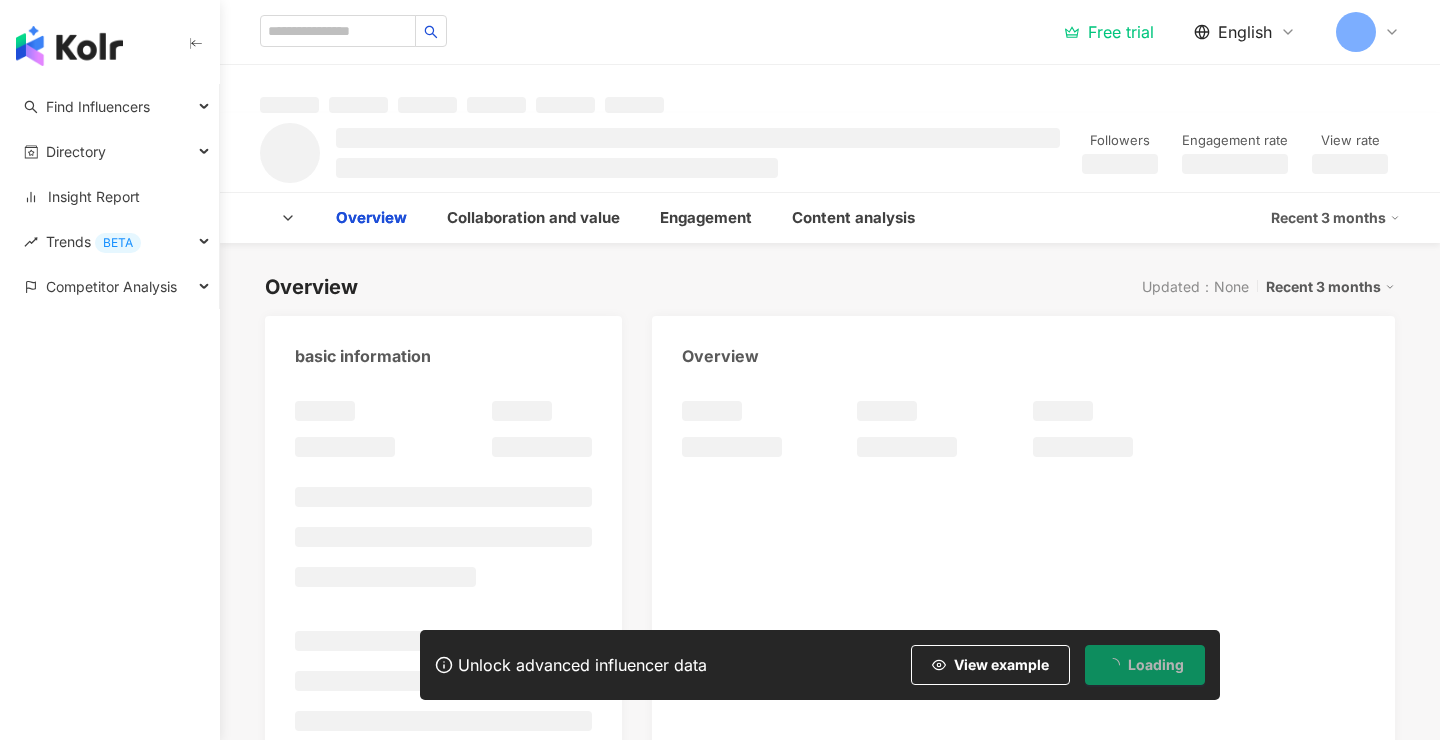 type on "**********" 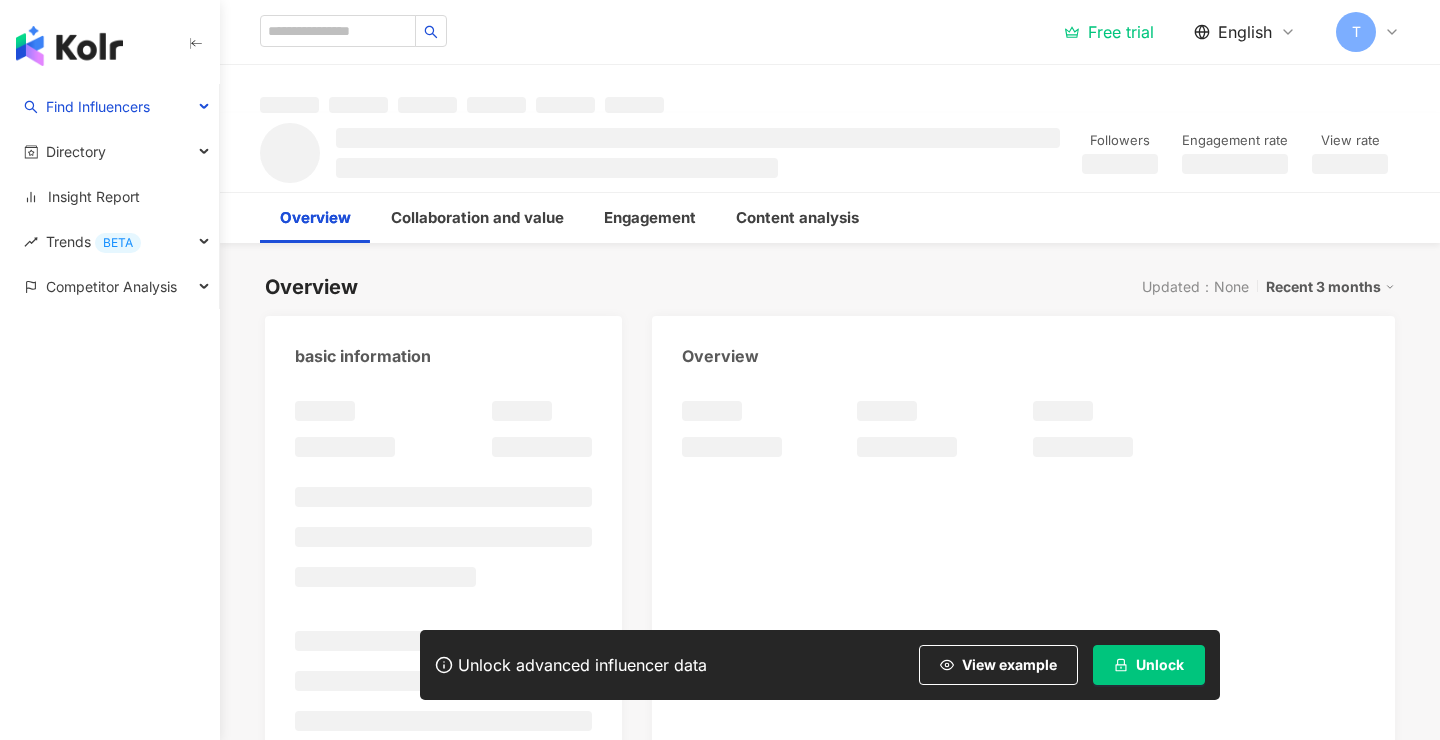 scroll, scrollTop: 0, scrollLeft: 0, axis: both 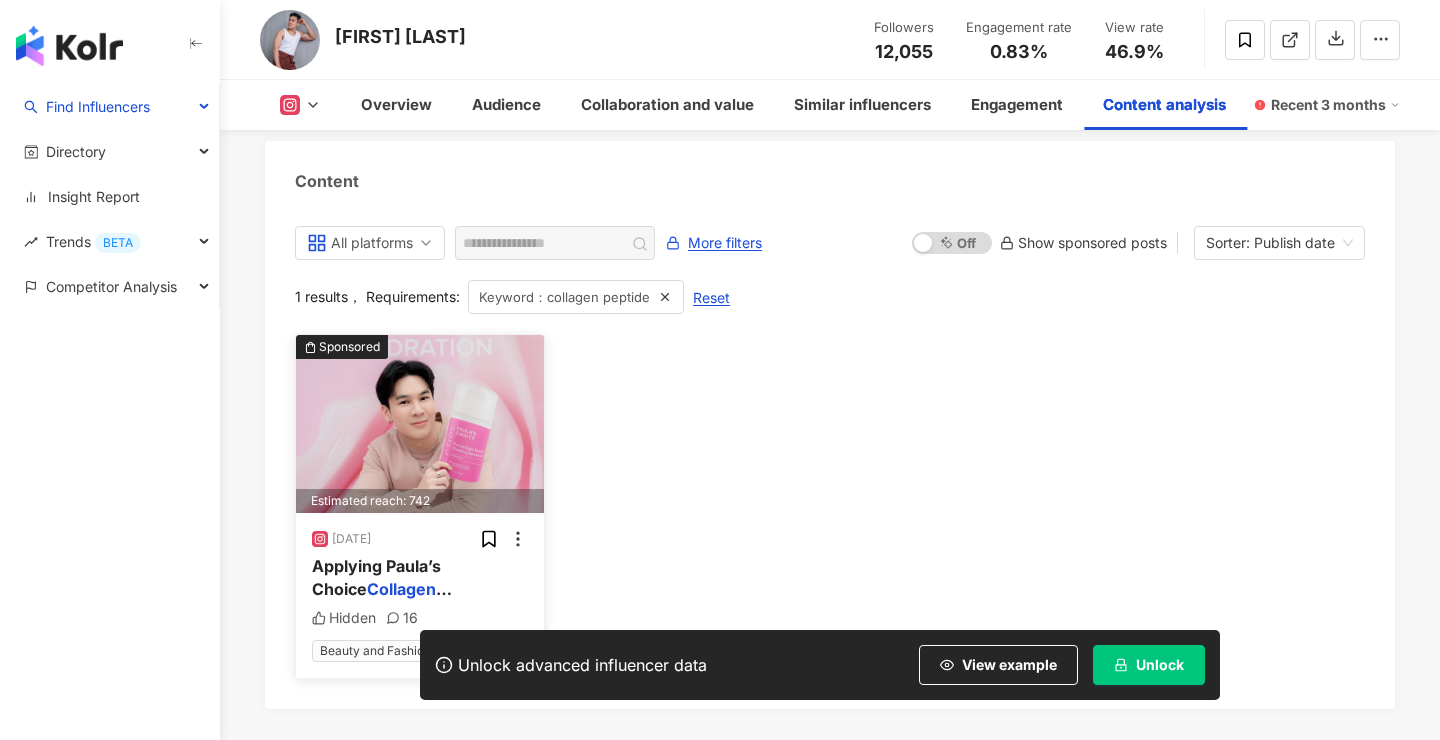 click at bounding box center (420, 424) 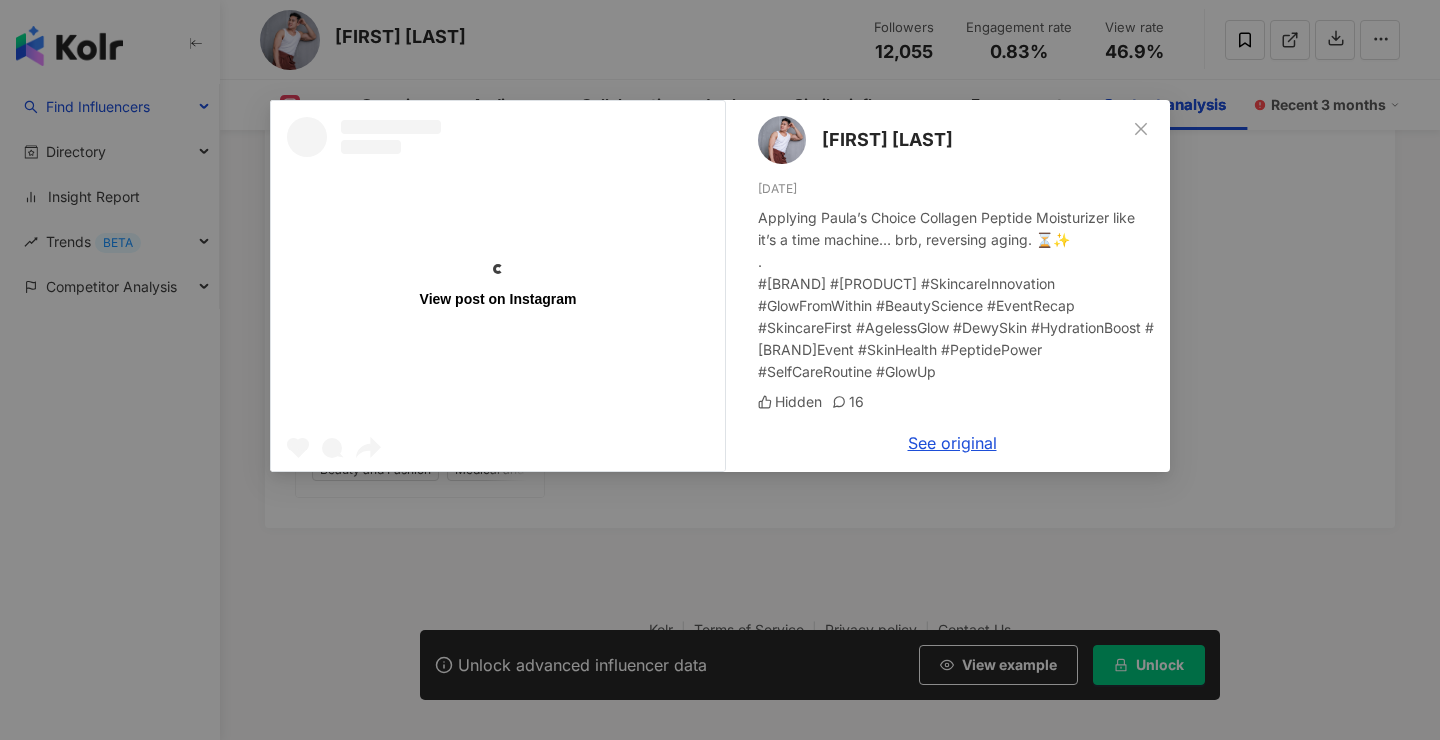 scroll, scrollTop: 6354, scrollLeft: 0, axis: vertical 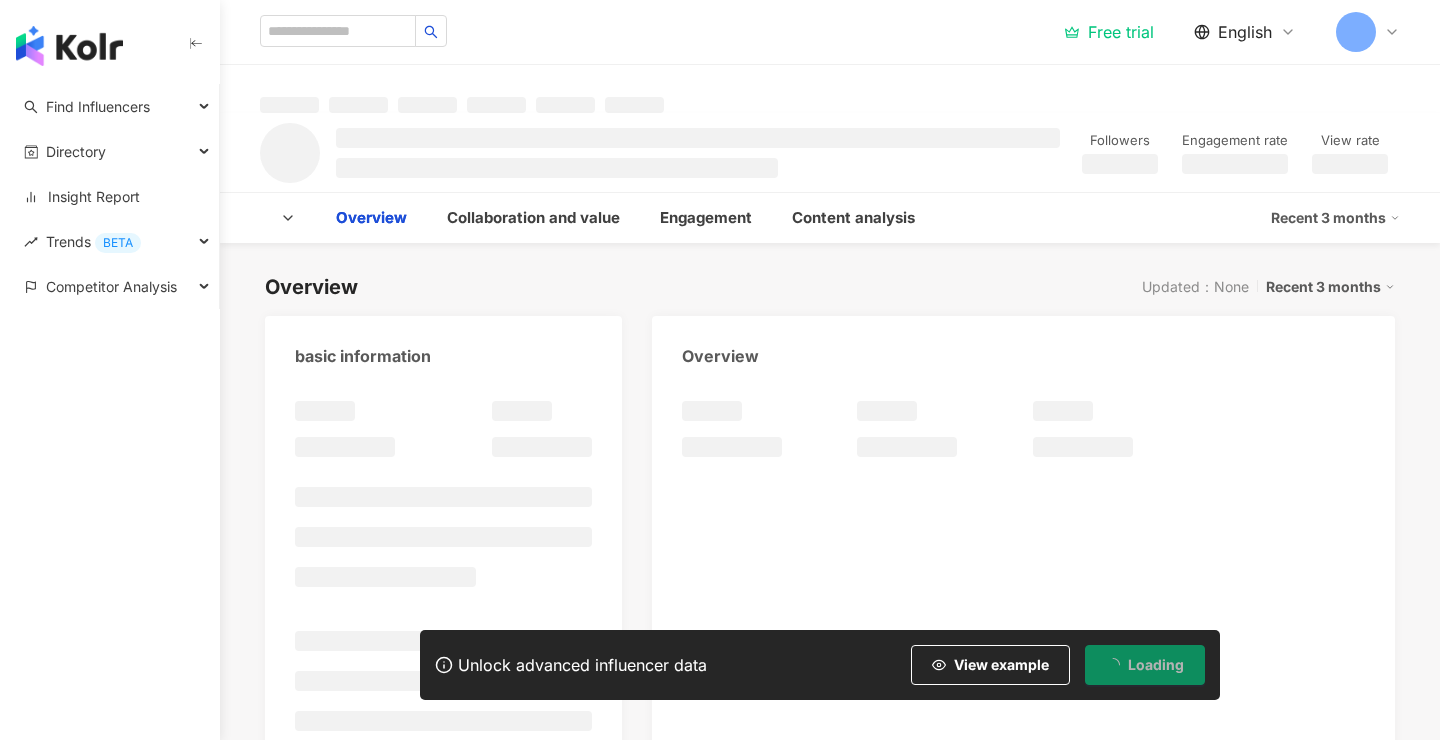 type on "**********" 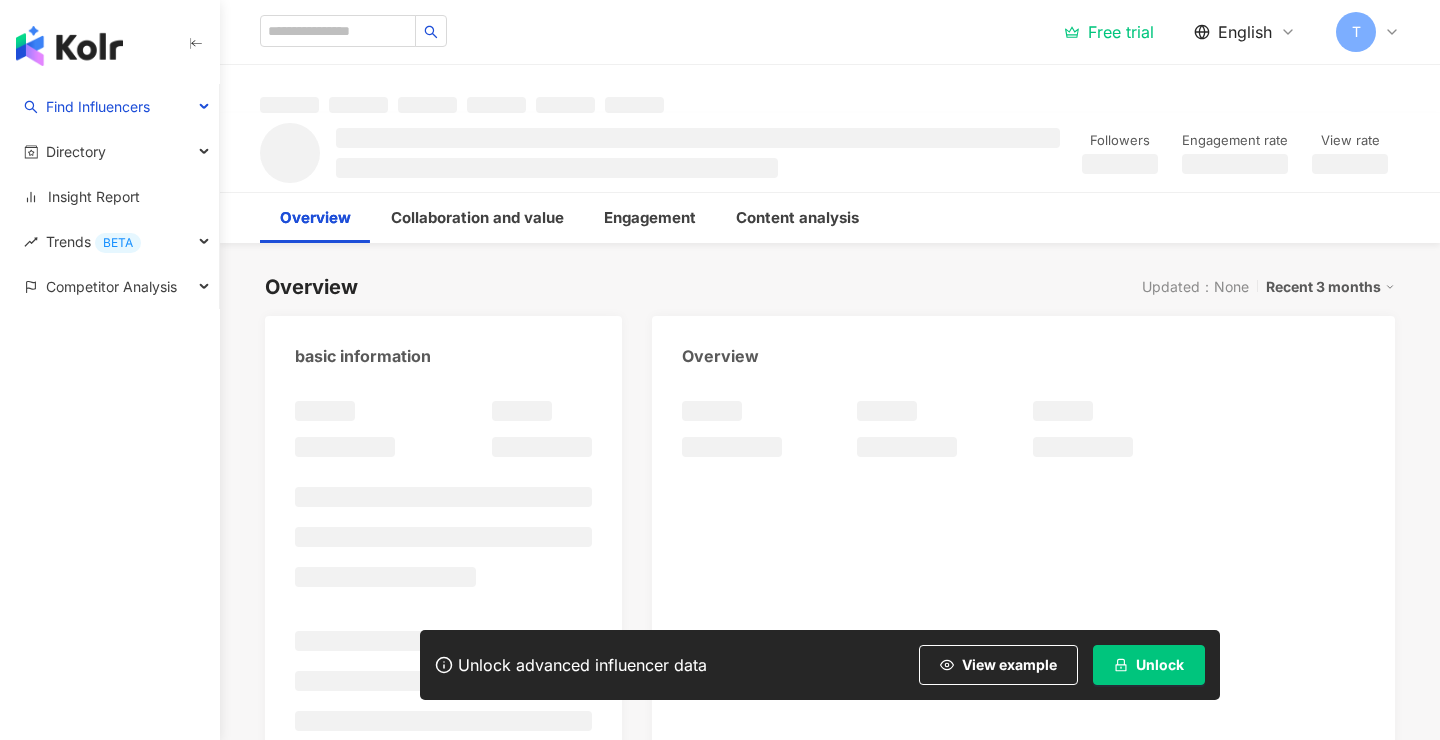 scroll, scrollTop: 0, scrollLeft: 0, axis: both 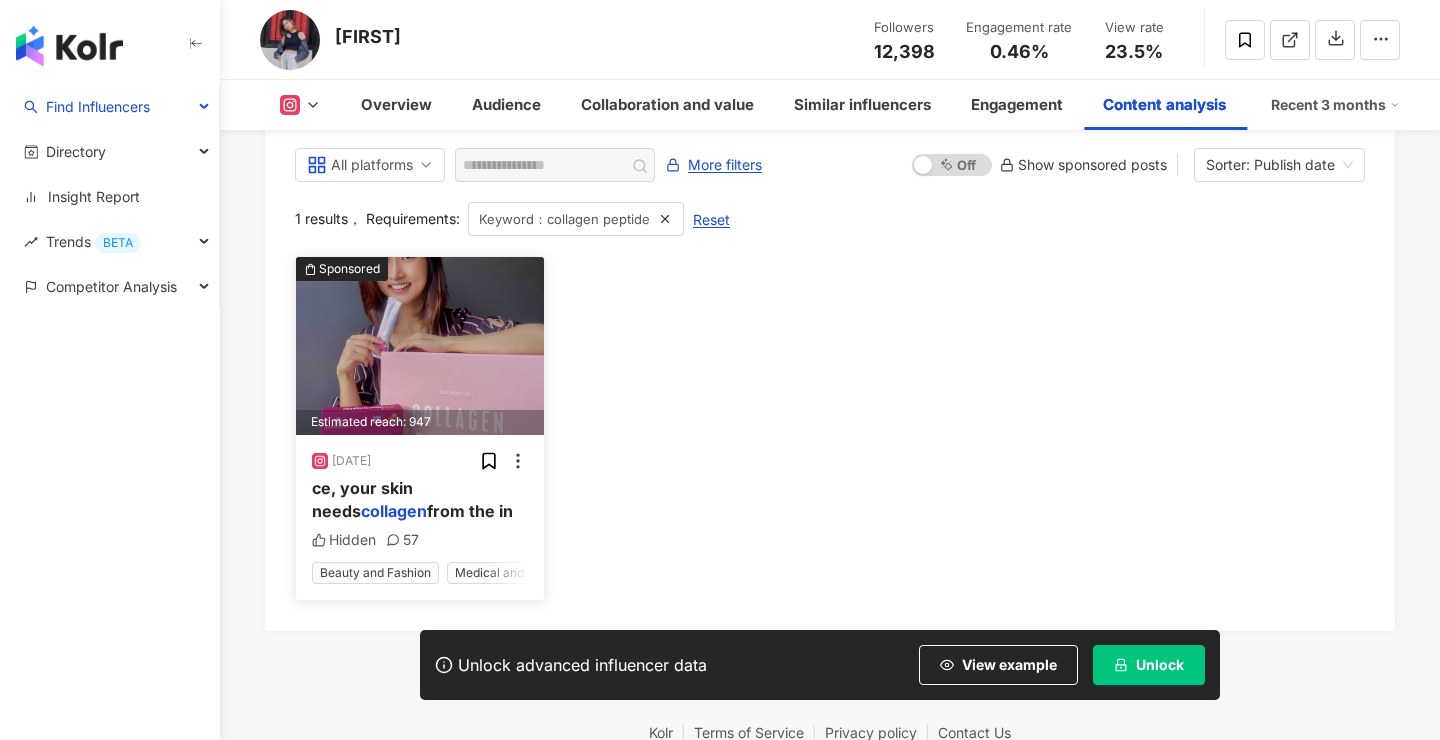 click on "Sponsored Estimated reach: 947 [DATE] ce, your skin needs collagen from the in Hidden 57 Beauty and Fashion Medical and Health Skincare" at bounding box center [420, 428] 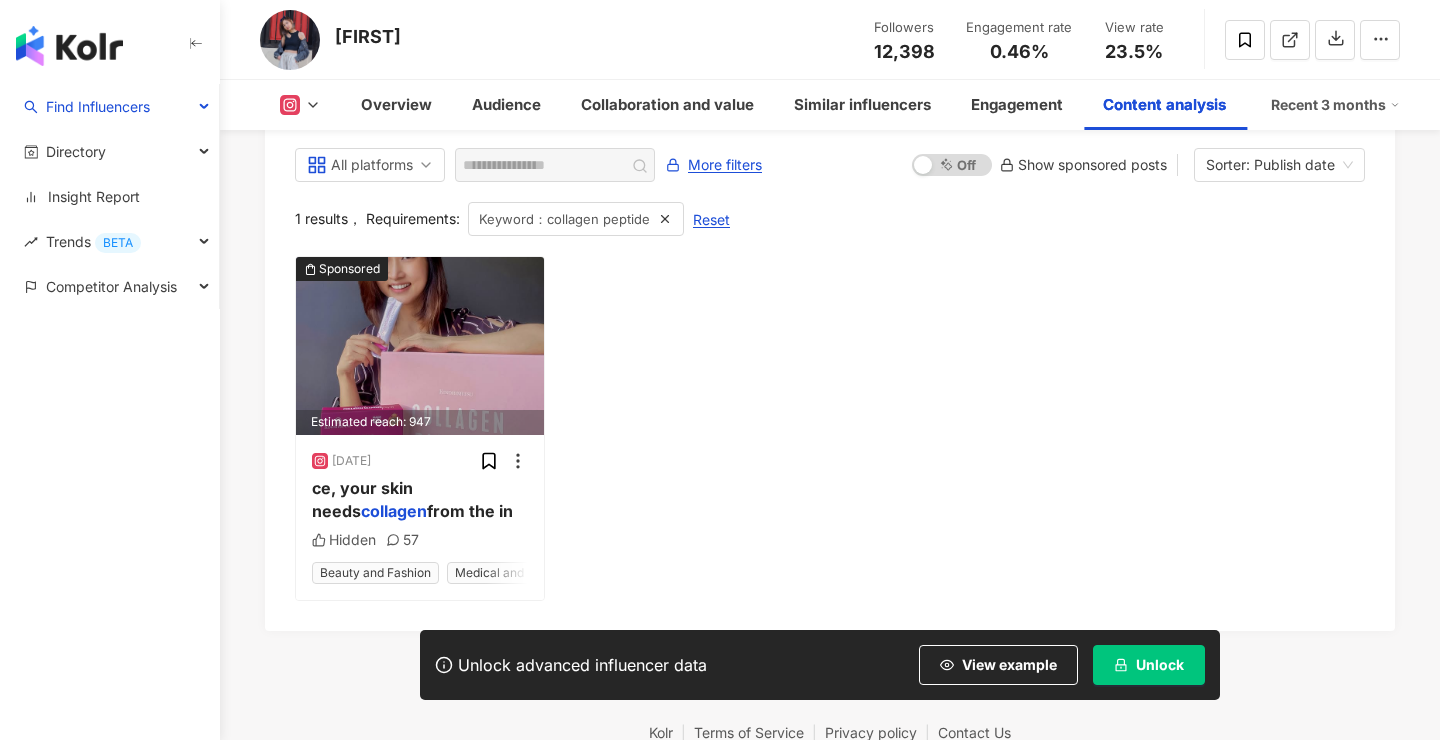scroll, scrollTop: 6172, scrollLeft: 0, axis: vertical 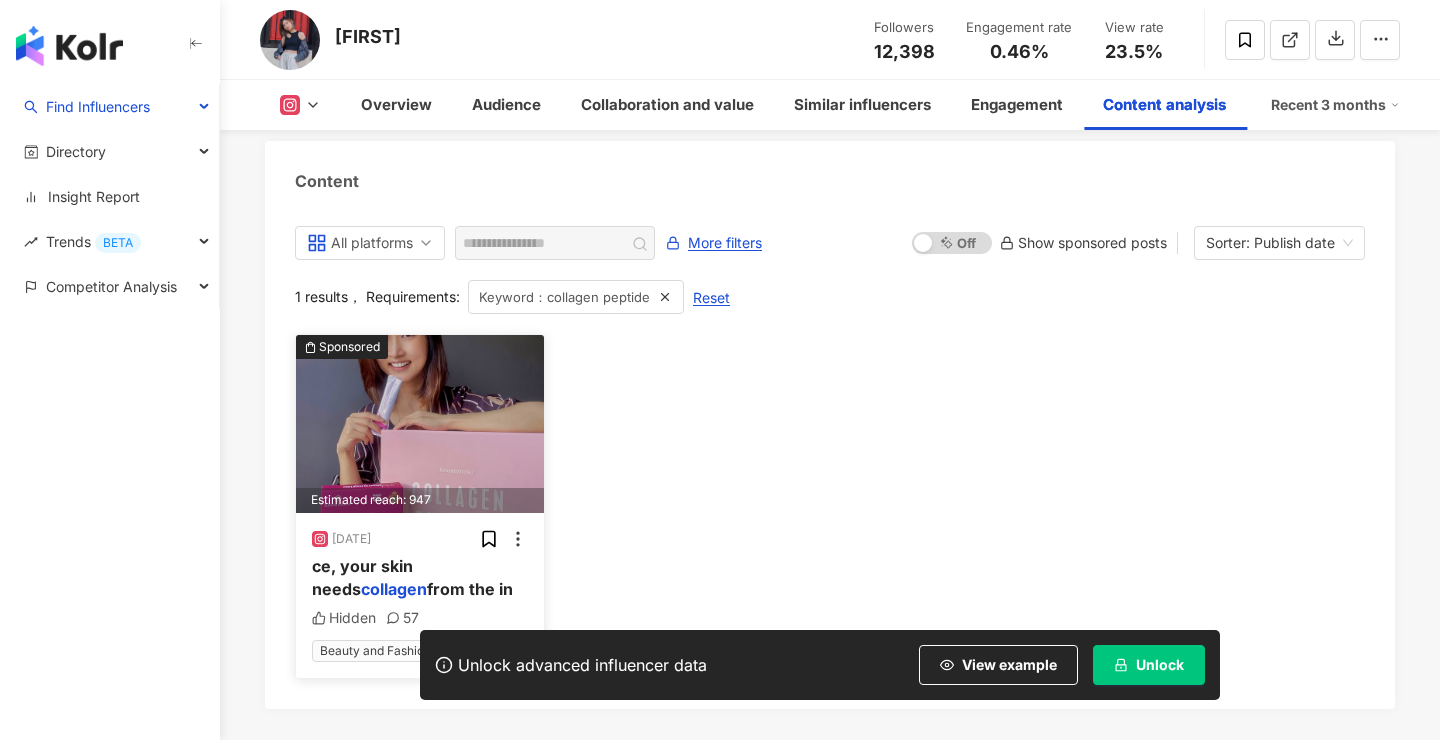 click at bounding box center [420, 424] 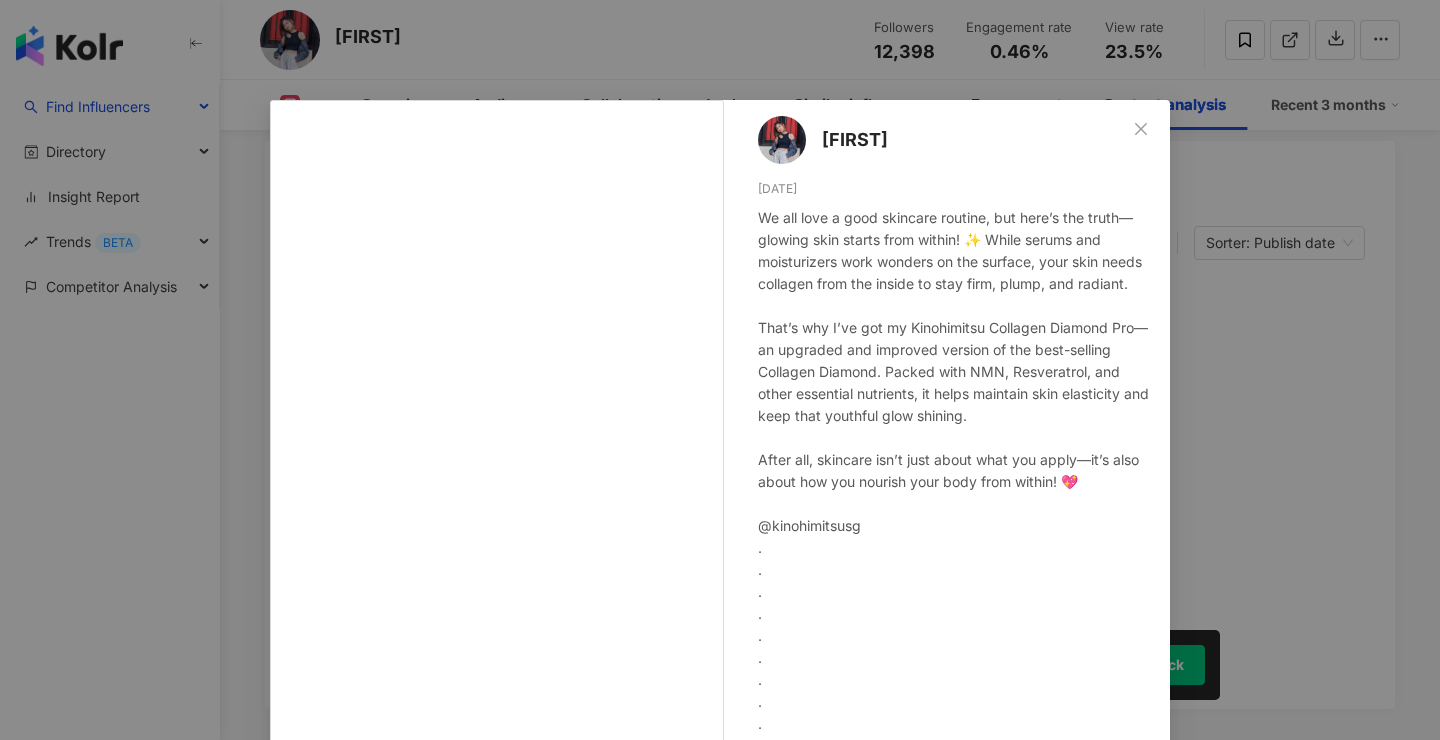 scroll, scrollTop: 0, scrollLeft: 0, axis: both 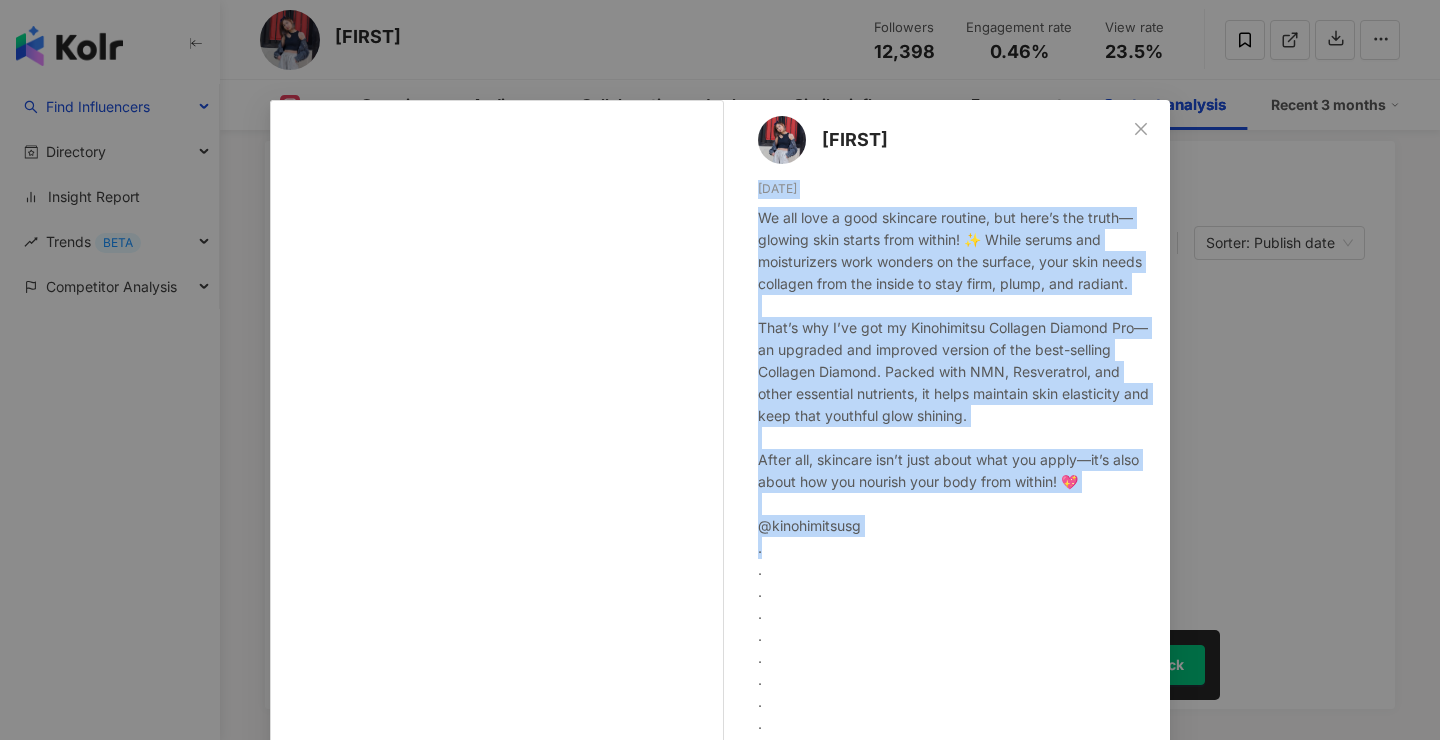 drag, startPoint x: 883, startPoint y: 533, endPoint x: 756, endPoint y: 182, distance: 373.26935 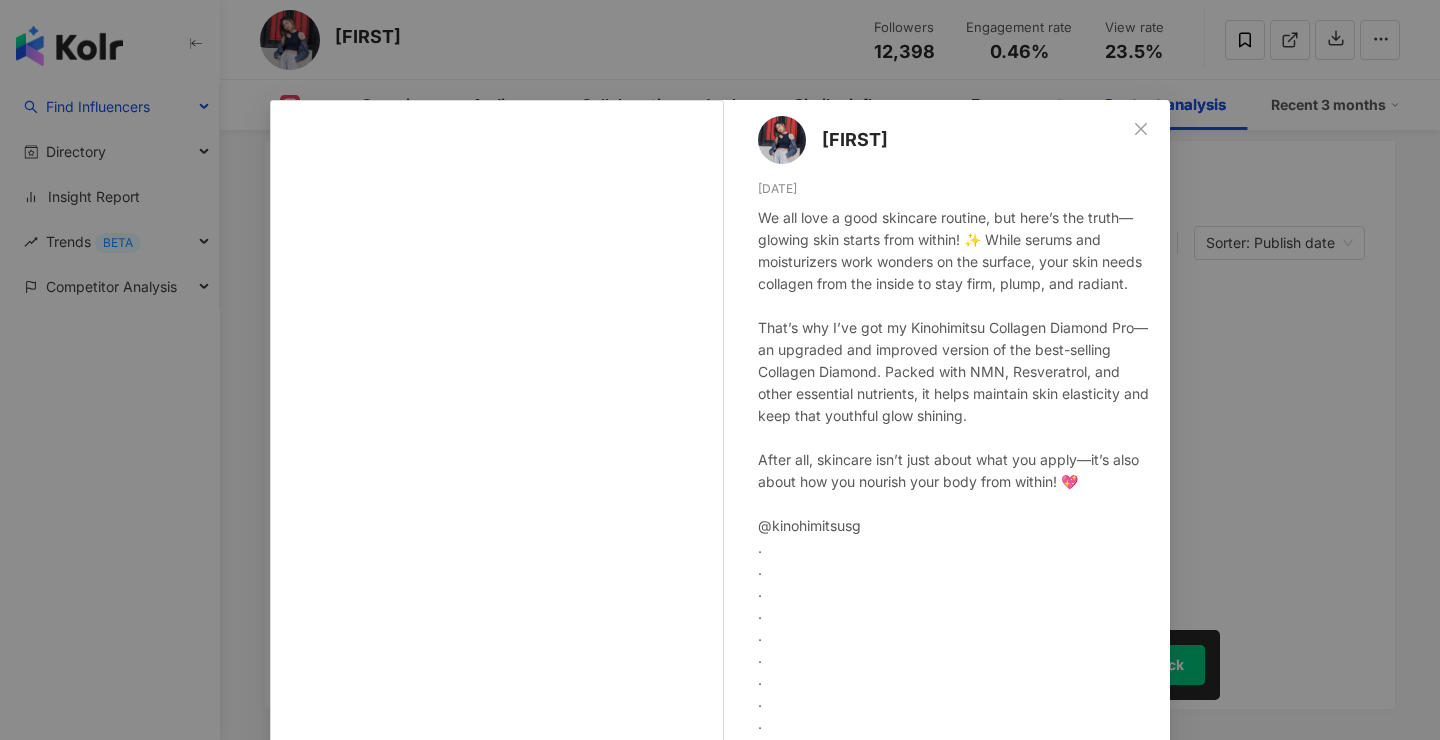 click on "Zhen 3/24/25 We all love a good skincare routine, but here’s the truth—glowing skin starts from within! ✨ While serums and moisturizers work wonders on the surface, your skin needs collagen from the inside to stay firm, plump, and radiant.
That’s why I’ve got my Kinohimitsu Collagen Diamond Pro—an upgraded and improved version of the best-selling Collagen Diamond. Packed with NMN, Resveratrol, and other essential nutrients, it helps maintain skin elasticity and keep that youthful glow shining.
After all, skincare isn’t just about what you apply—it’s also about how you nourish your body from within! 💖
@kinohimitsusg
.
.
.
.
.
.
.
.
.
.
.
.
.
.
.
#Kinohimitsu #glowfromwithin #beautyfromwithin #collagendrinks #collagensupplement #collagenpeptide #collagenforskin #collagenboost #skincaretip #skinsupplements #skincollagen #skincareregimen #treatyourskin Hidden 57" at bounding box center (952, 446) 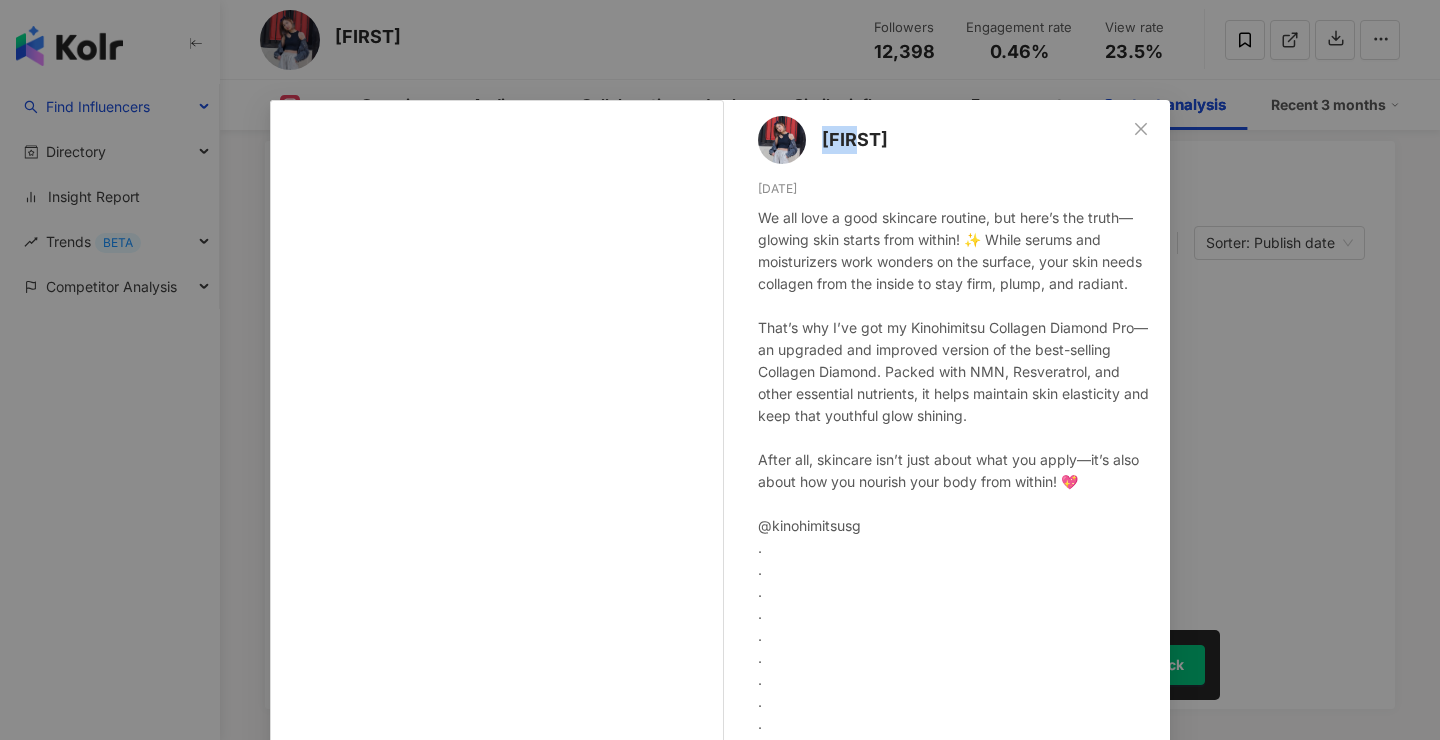 drag, startPoint x: 753, startPoint y: 127, endPoint x: 815, endPoint y: 146, distance: 64.84597 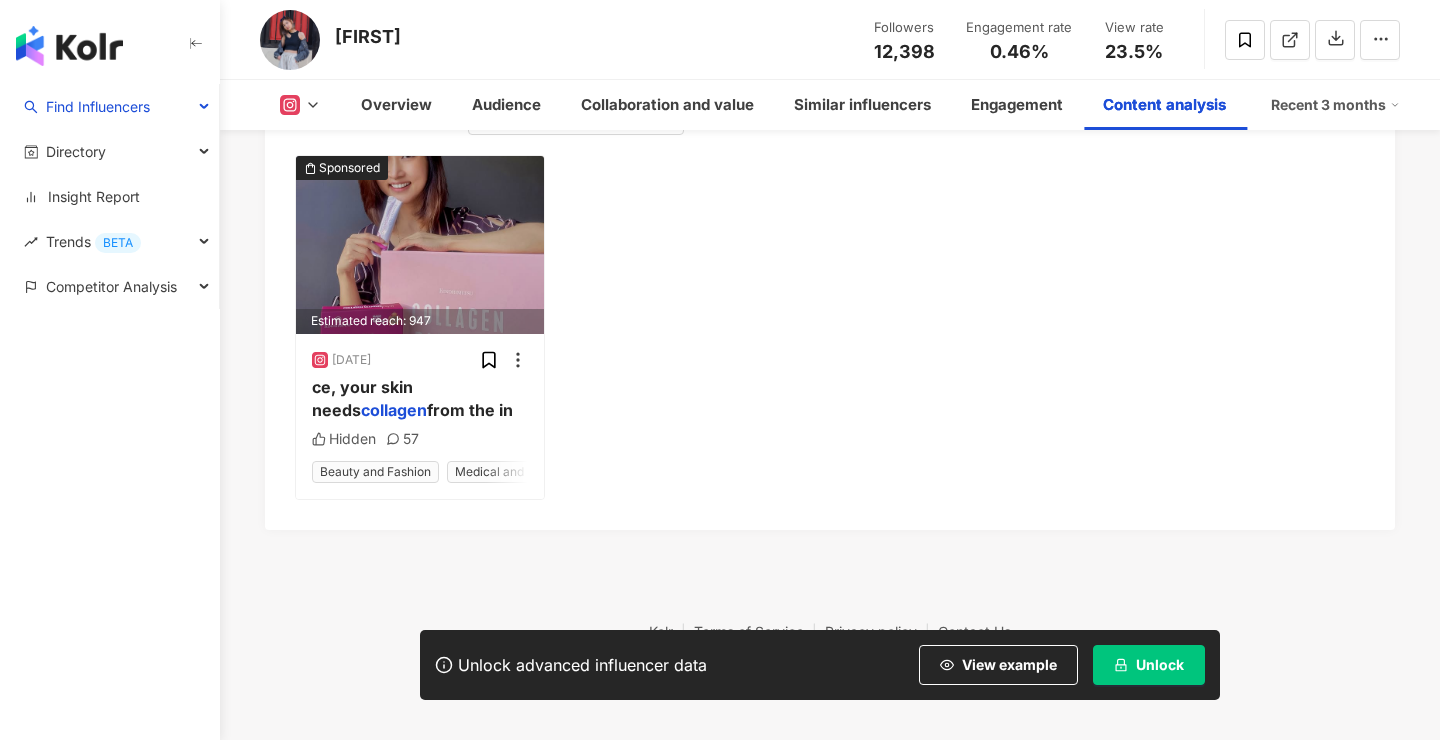 scroll, scrollTop: 6350, scrollLeft: 0, axis: vertical 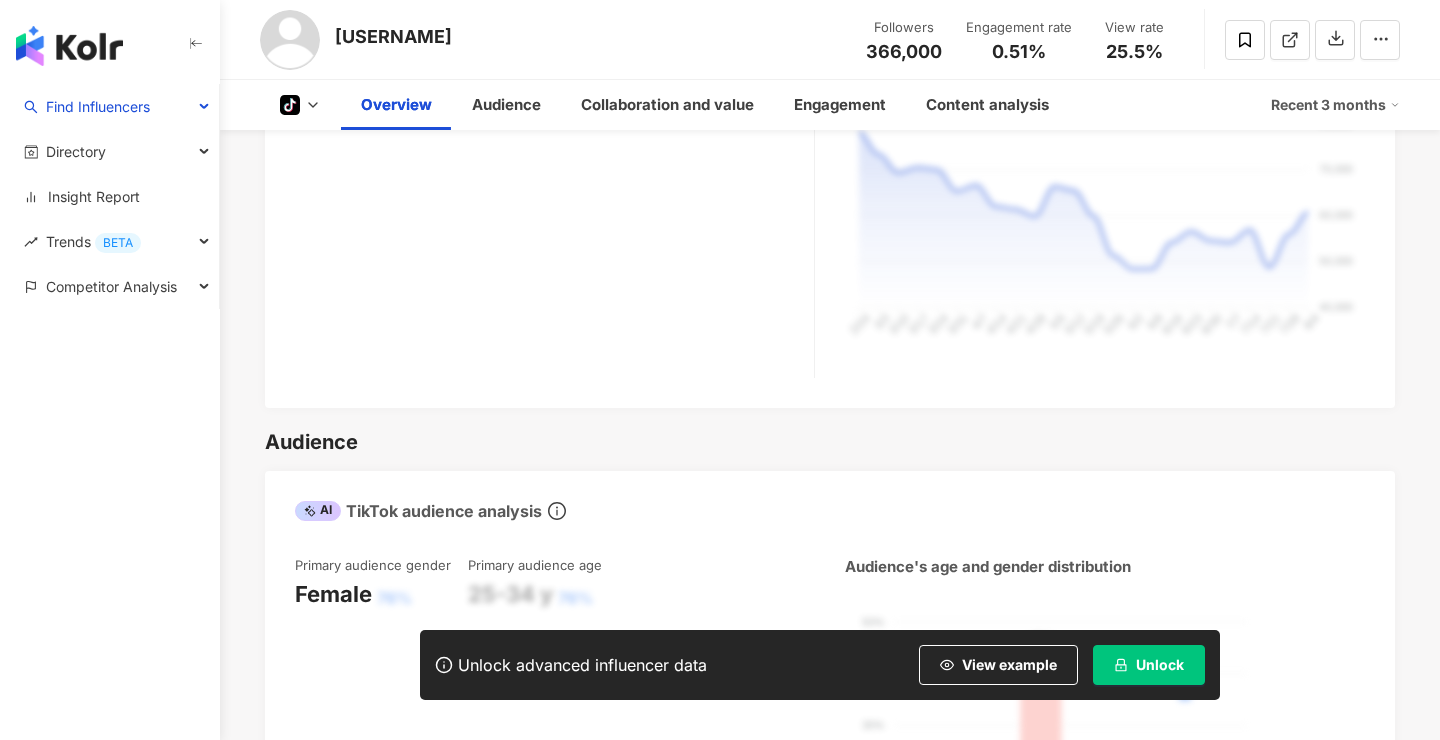 click on "Recent 3 months" at bounding box center (1335, 105) 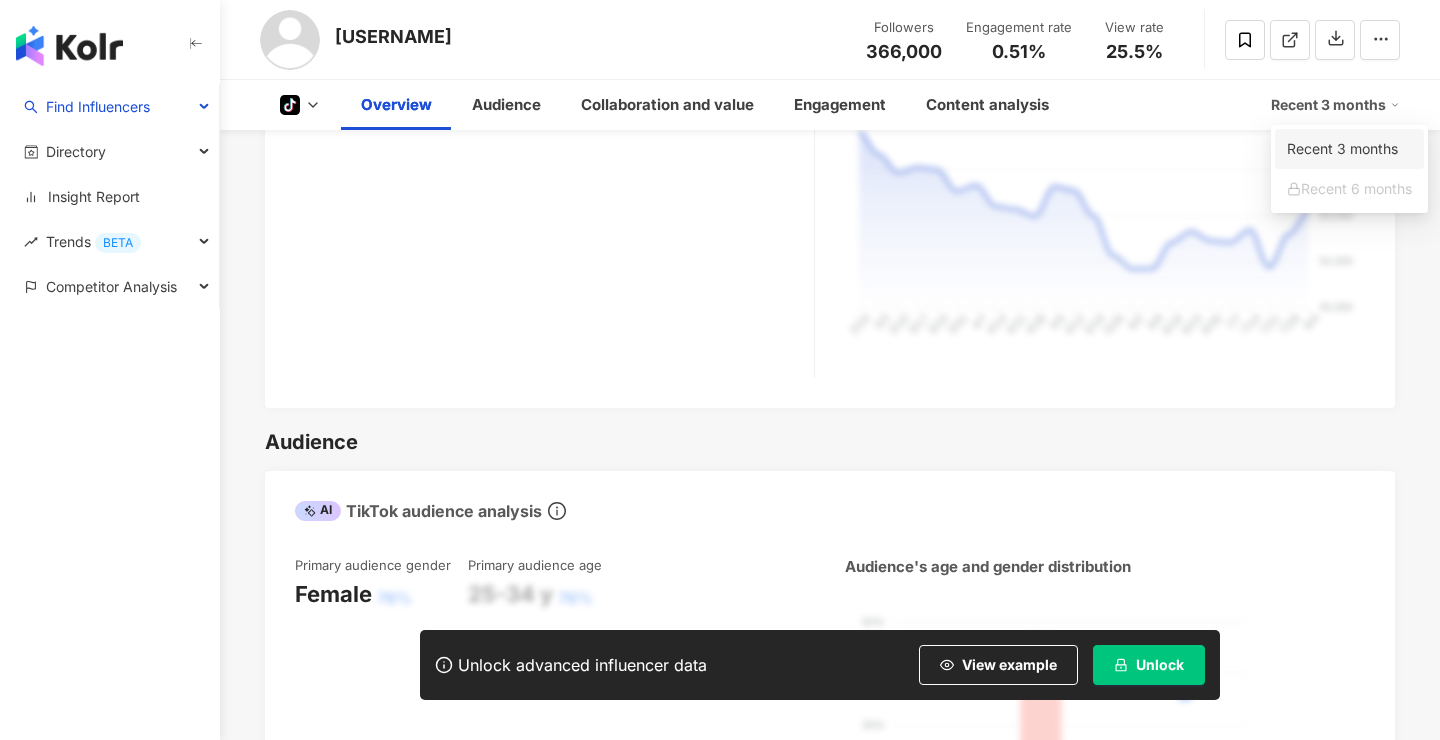 click on "Recent 3 months" at bounding box center [1349, 149] 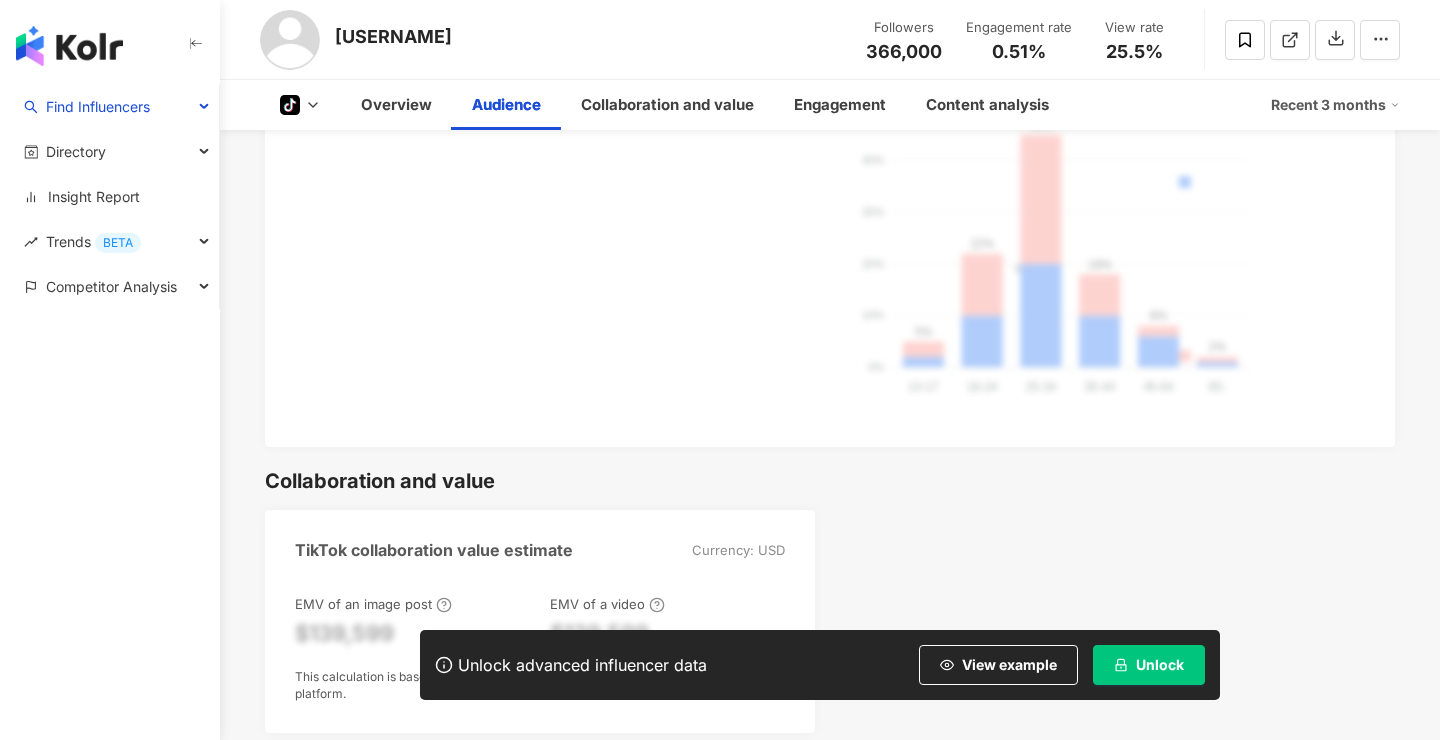 scroll, scrollTop: 1374, scrollLeft: 0, axis: vertical 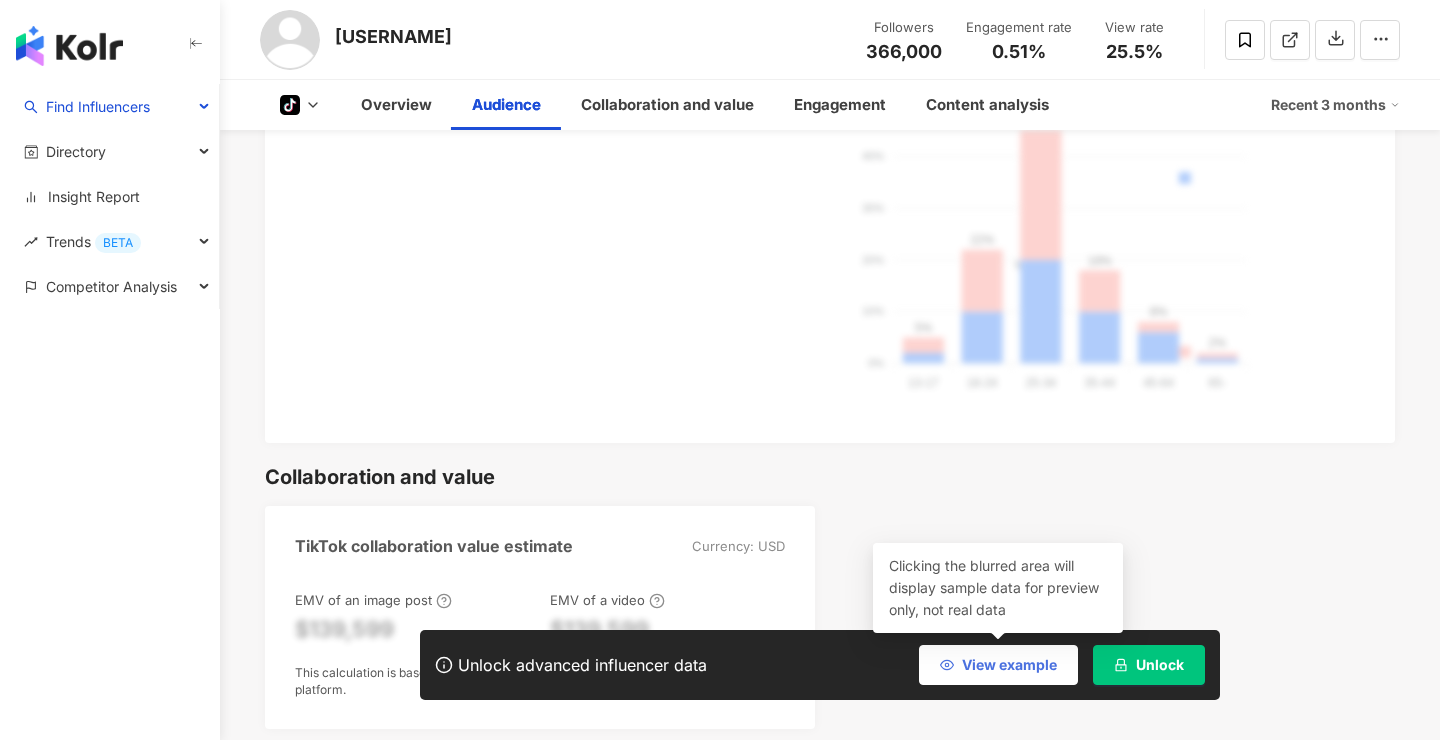 click on "View example" at bounding box center [1009, 665] 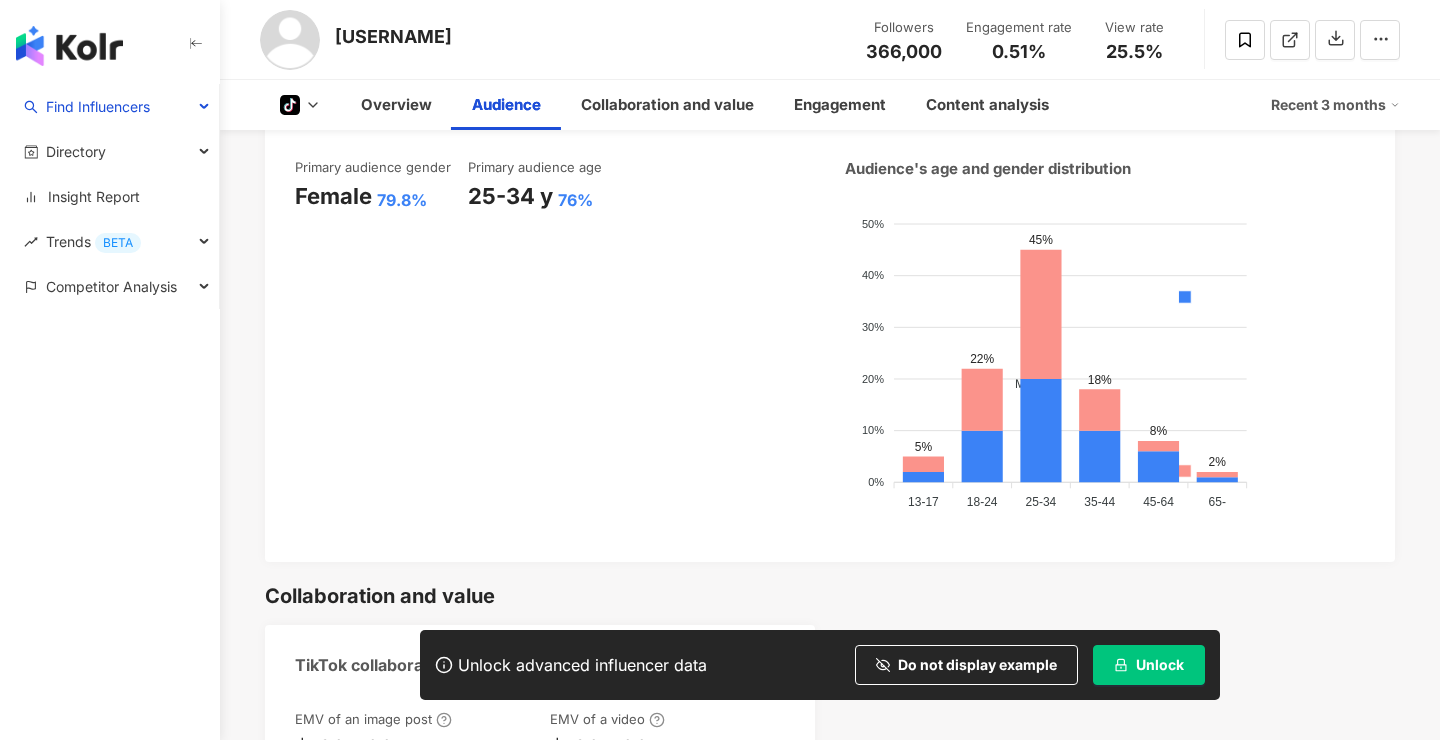 scroll, scrollTop: 1259, scrollLeft: 0, axis: vertical 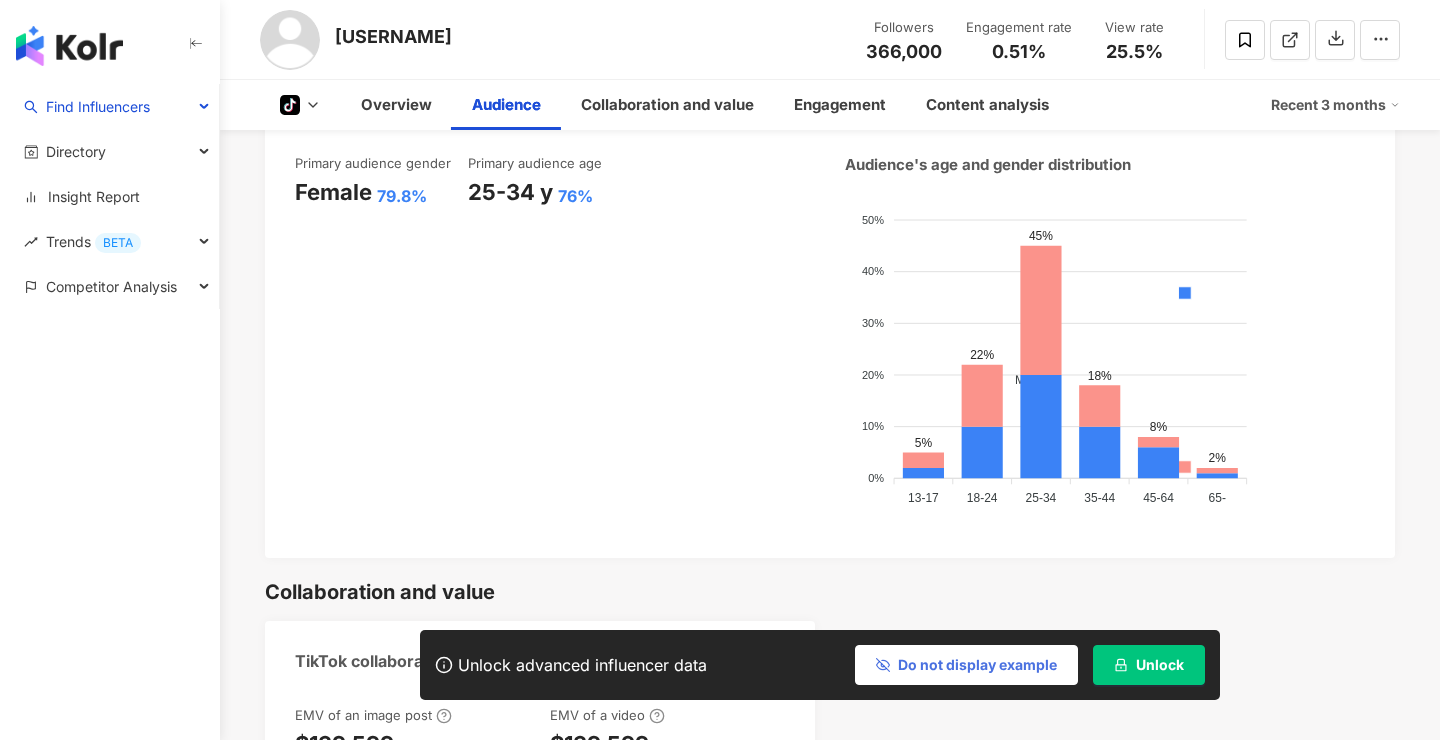 click on "Do not display example" at bounding box center (966, 665) 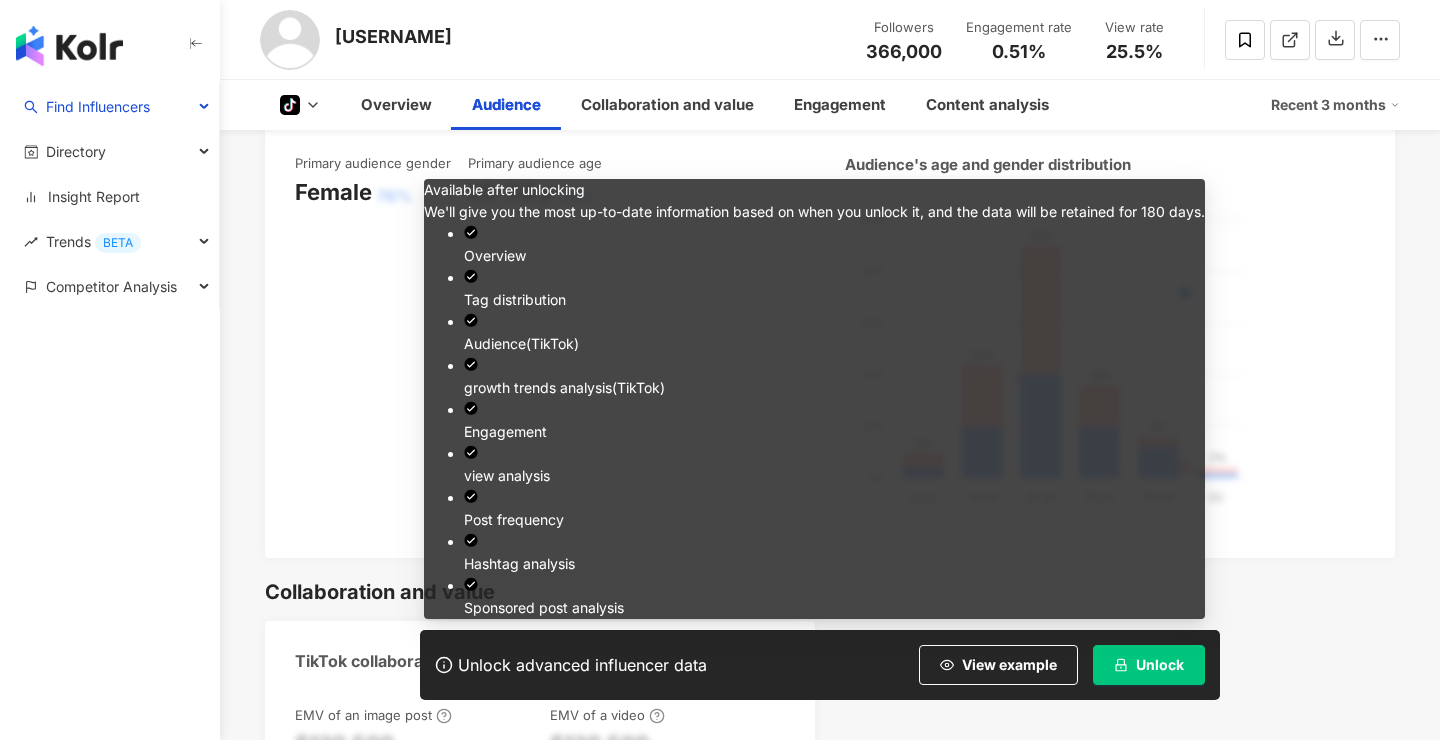 click on "Unlock" at bounding box center (1149, 665) 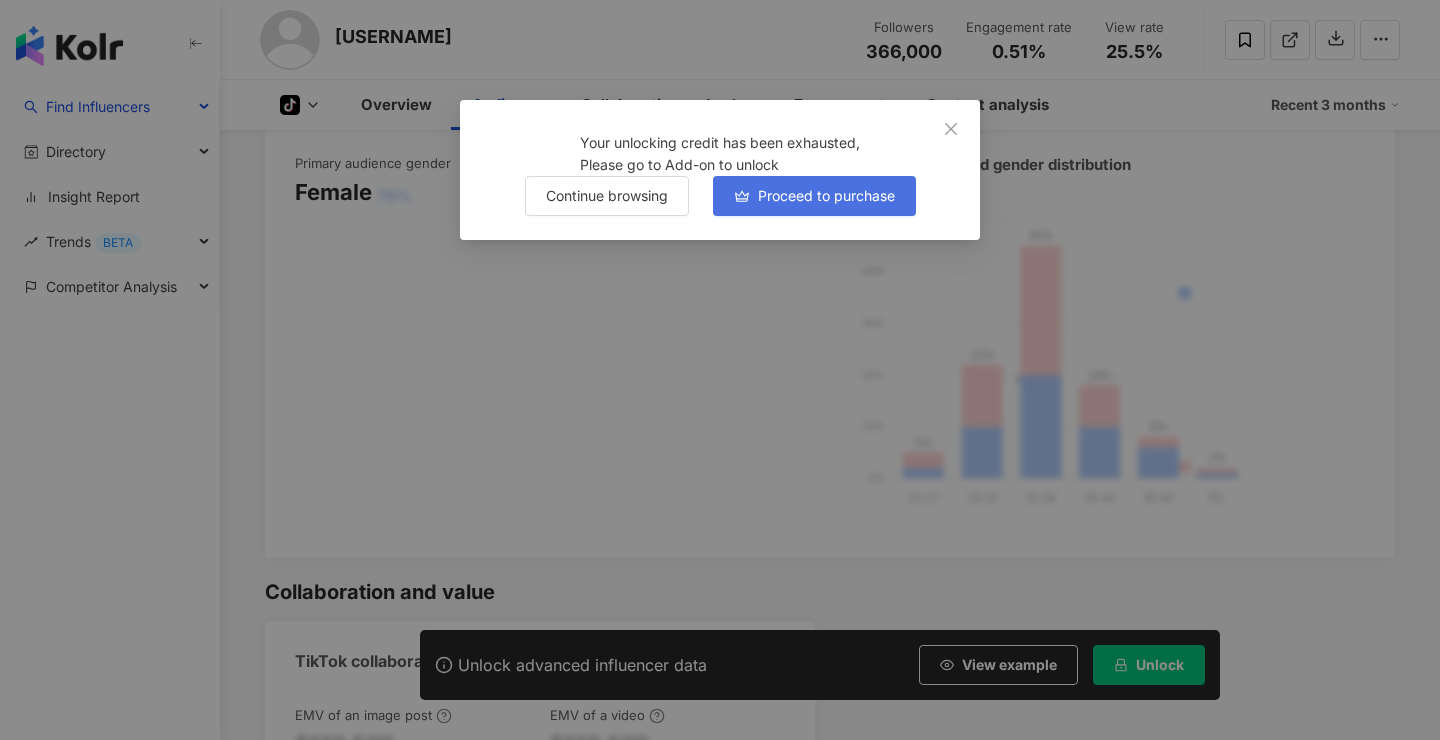 click on "Proceed to purchase" at bounding box center [826, 196] 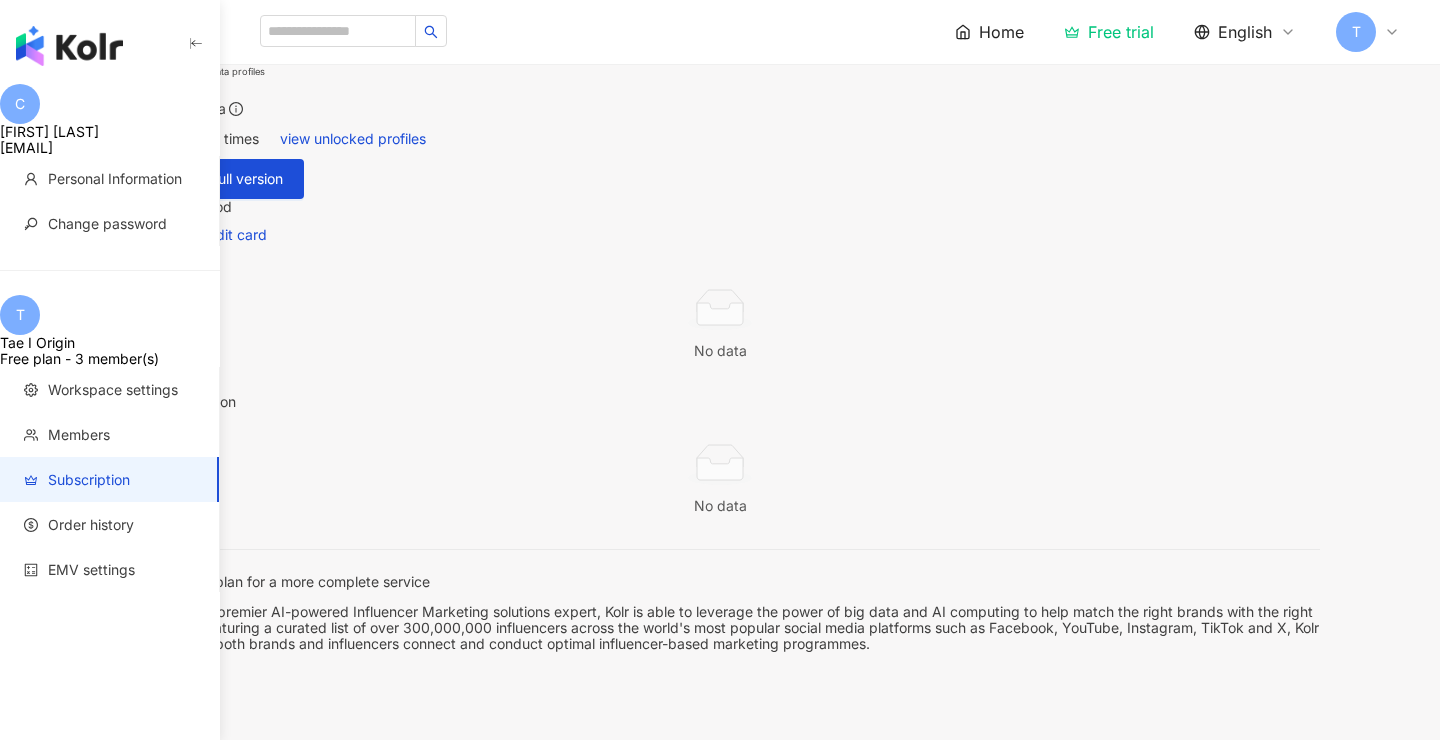 scroll, scrollTop: 0, scrollLeft: 0, axis: both 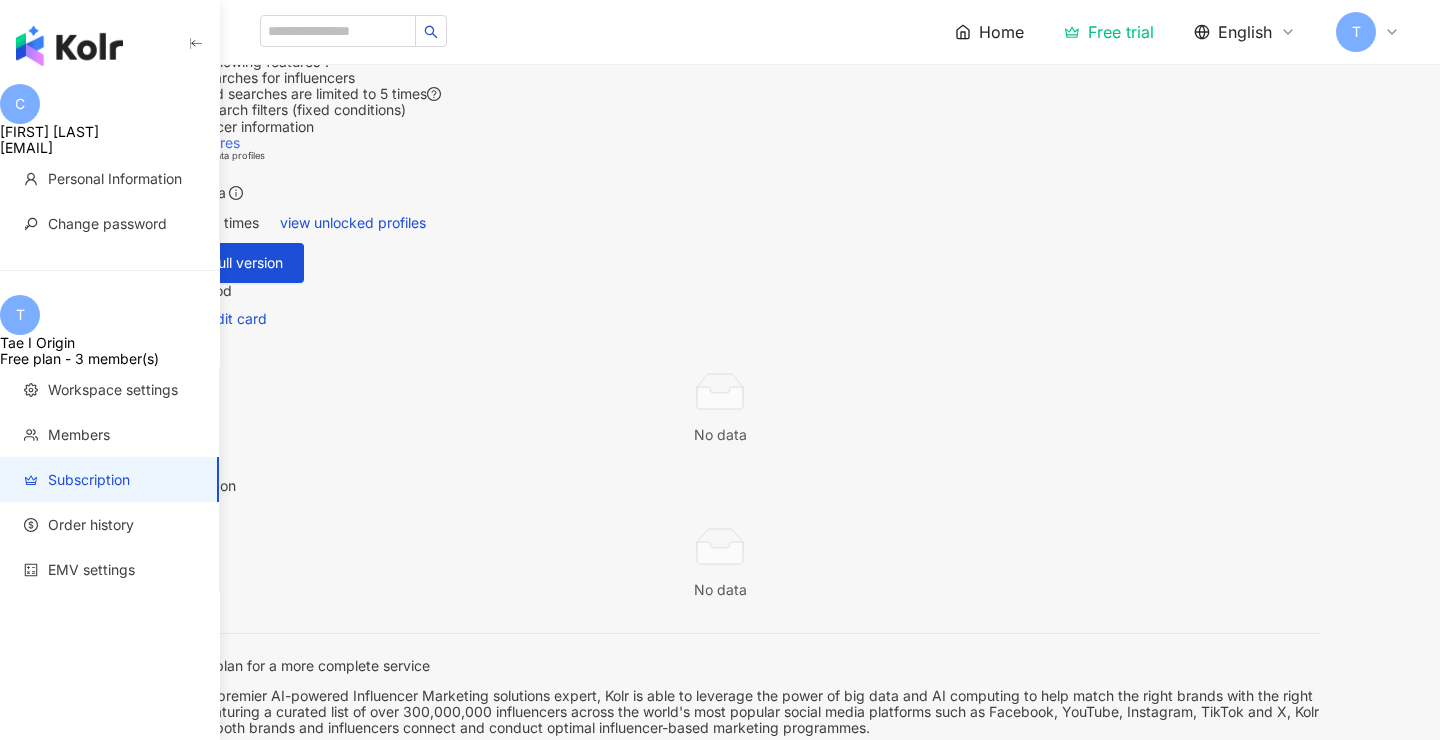 click on "See more features" at bounding box center [180, 142] 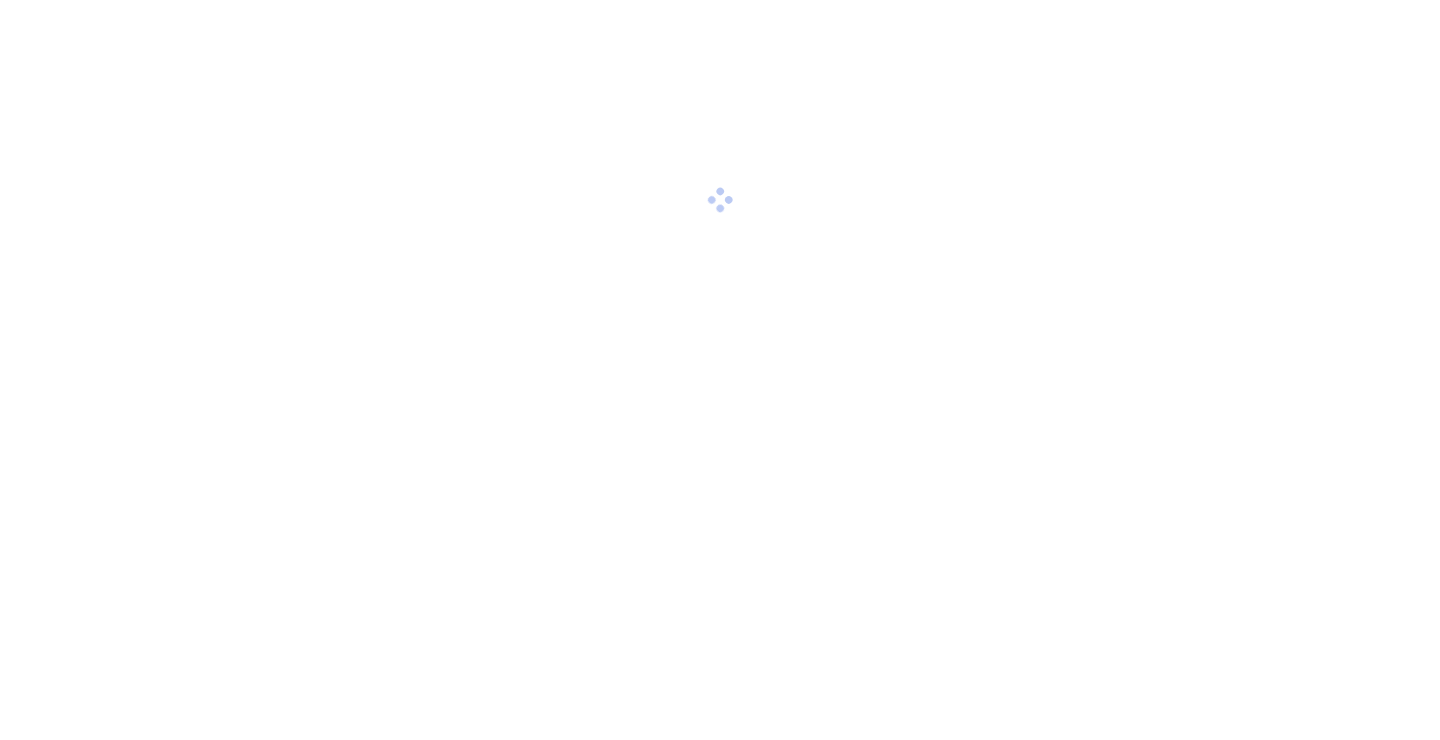 scroll, scrollTop: 0, scrollLeft: 0, axis: both 